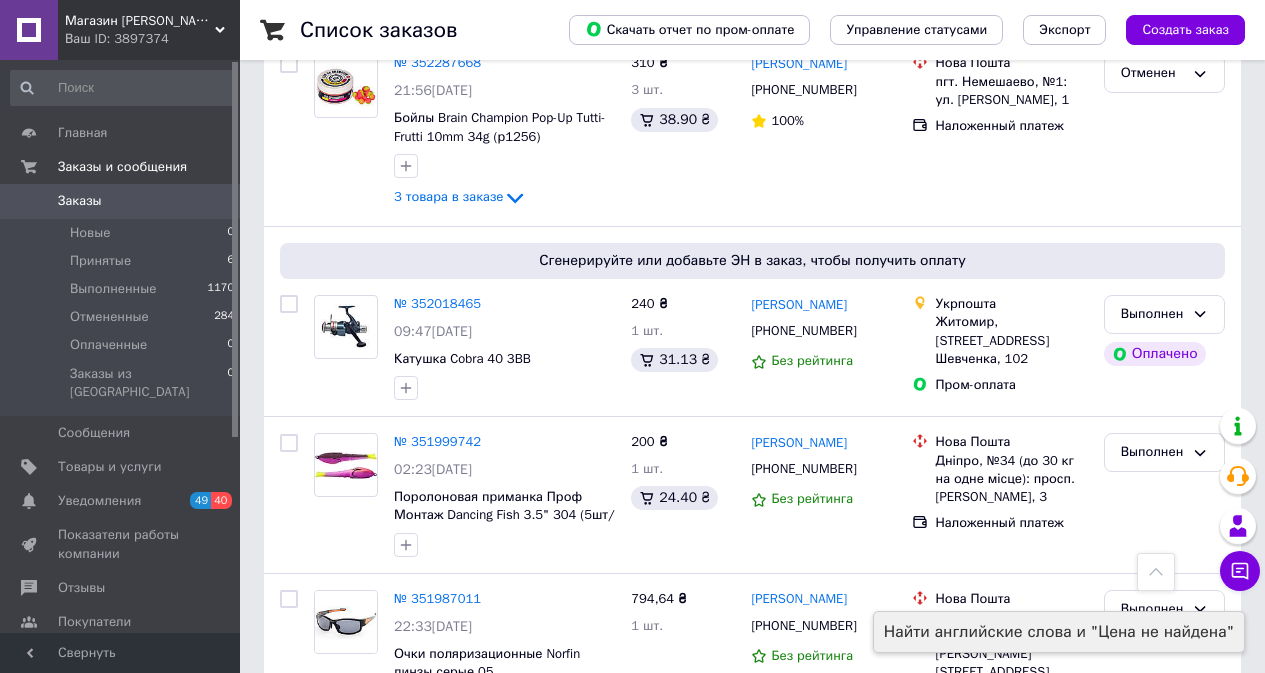 scroll, scrollTop: 800, scrollLeft: 0, axis: vertical 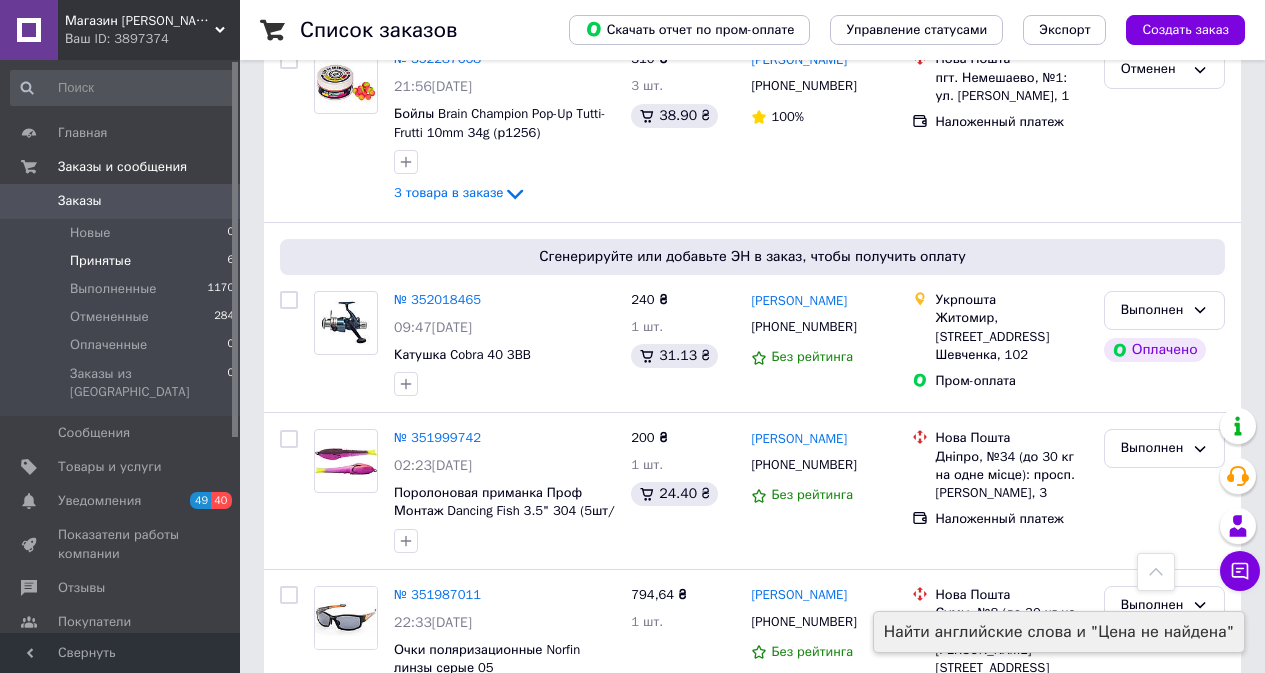 click on "Принятые 6" at bounding box center (123, 261) 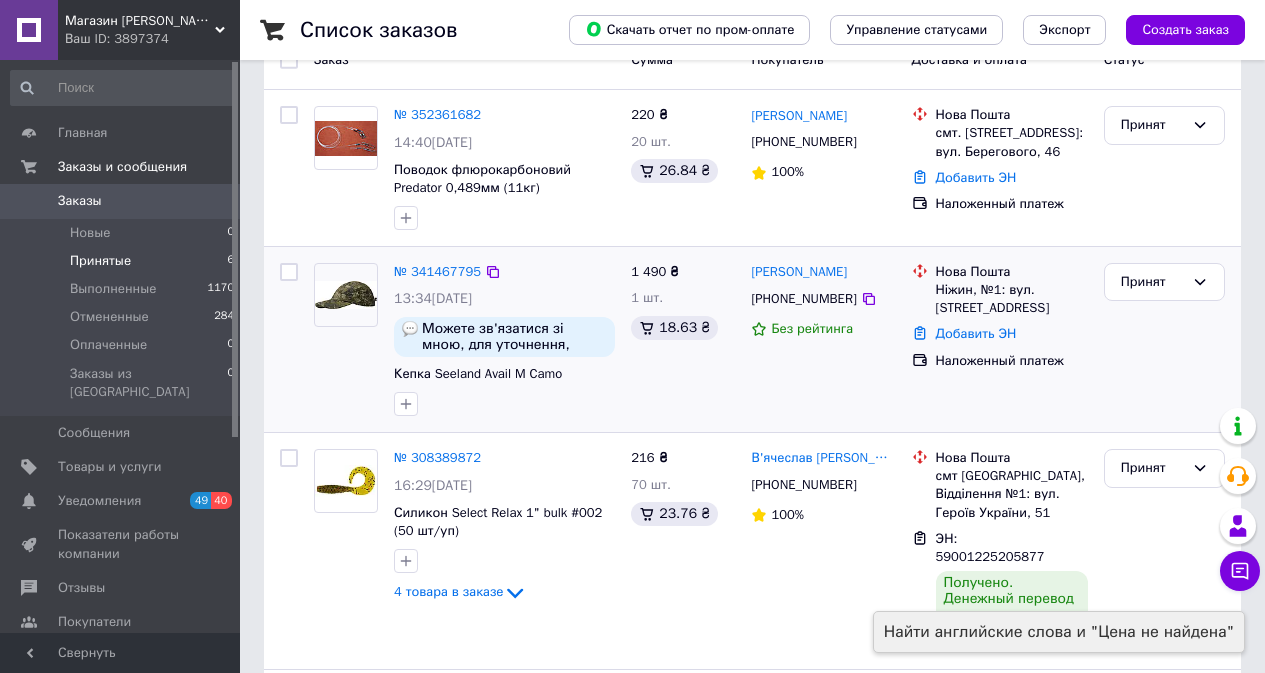 scroll, scrollTop: 200, scrollLeft: 0, axis: vertical 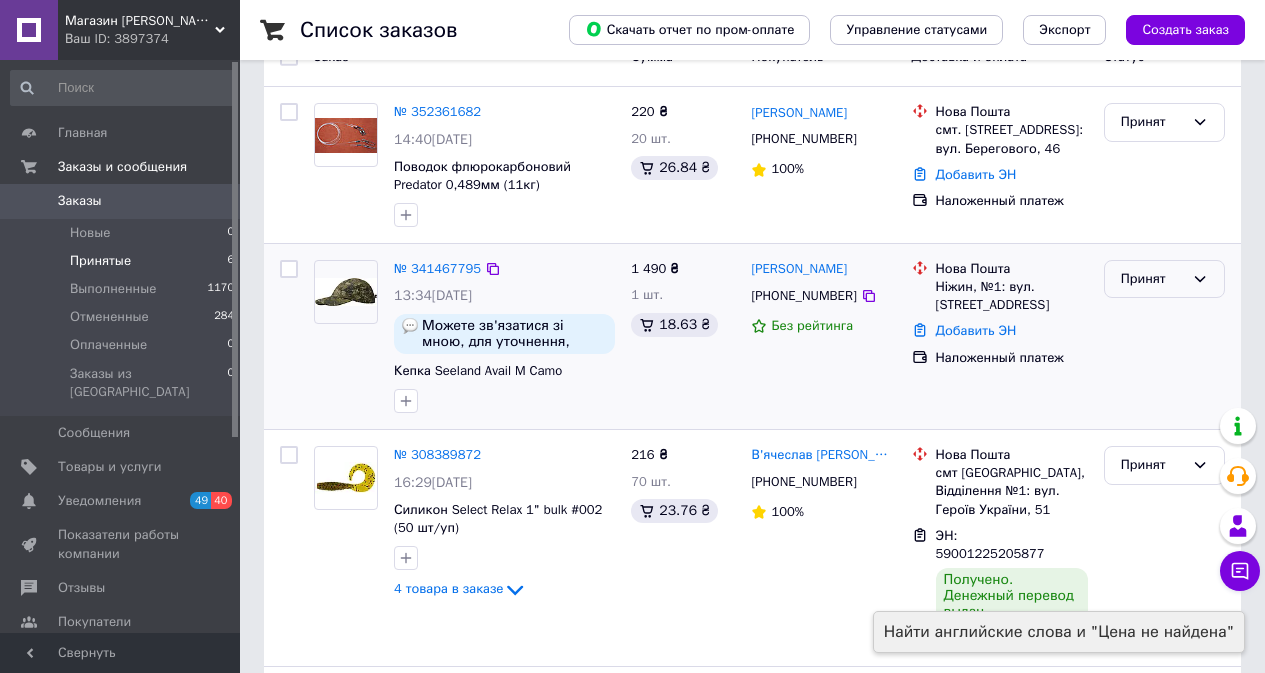 click on "Принят" at bounding box center (1152, 279) 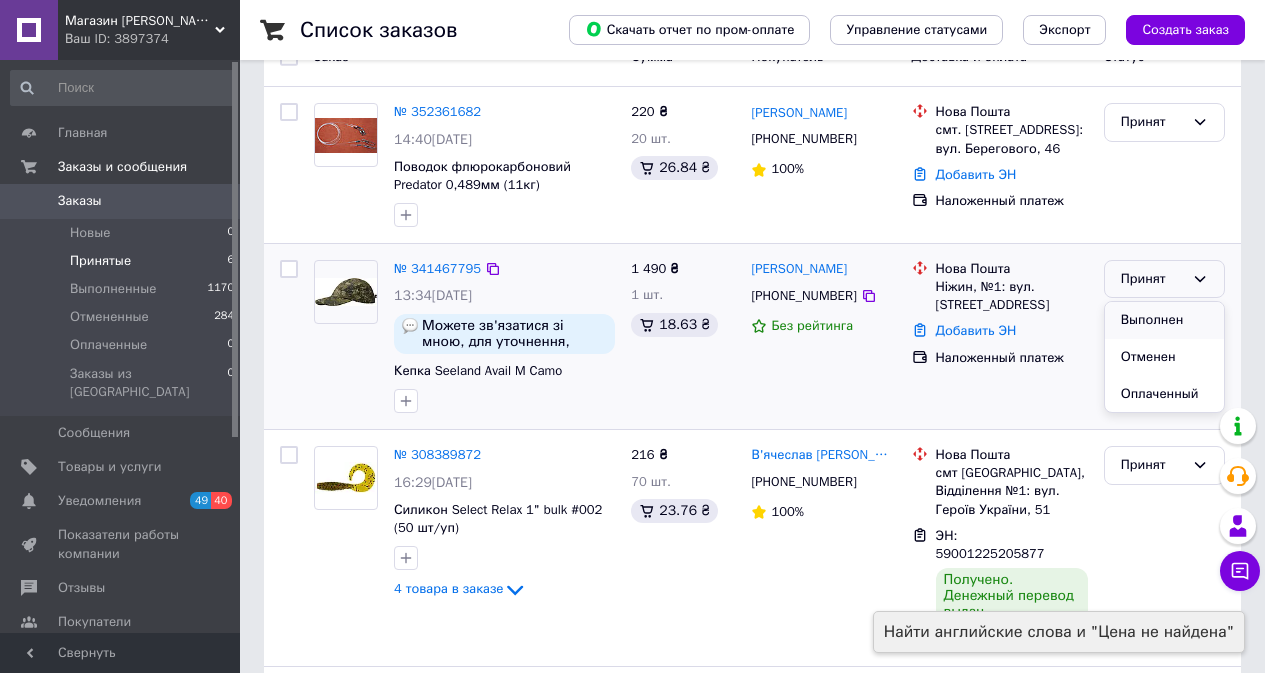 click on "Выполнен" at bounding box center [1164, 320] 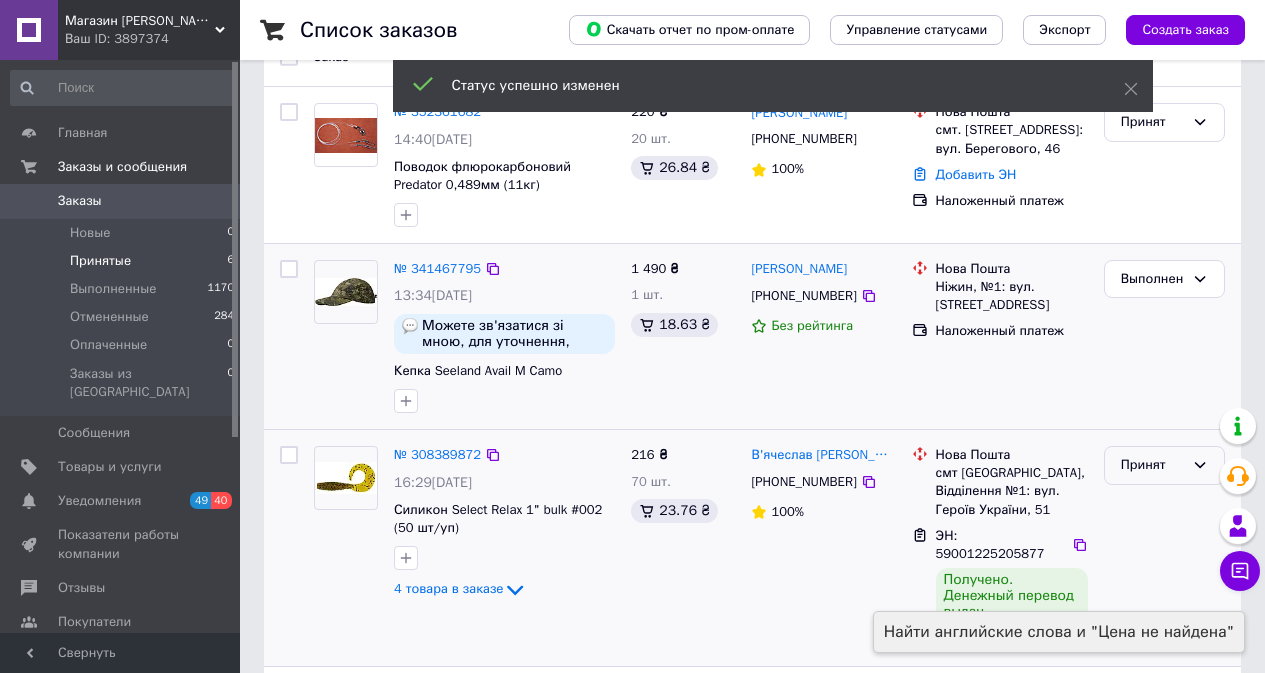 click on "Принят" at bounding box center (1152, 465) 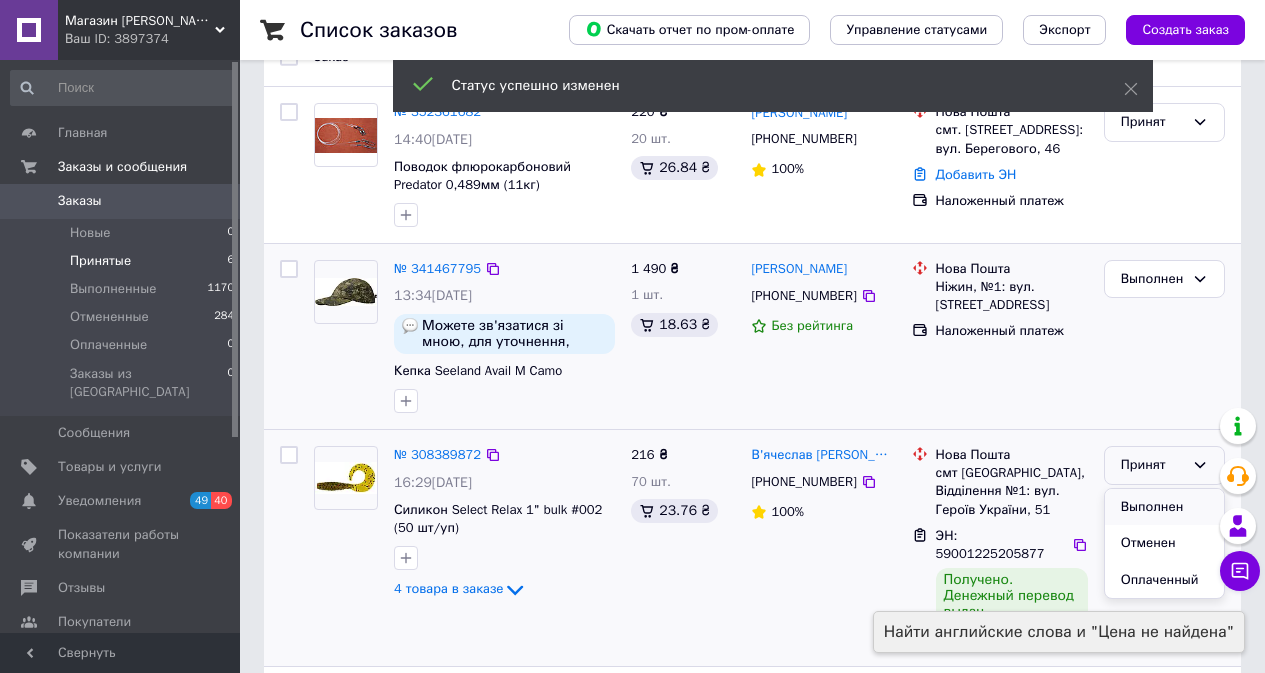 click on "Выполнен" at bounding box center (1164, 507) 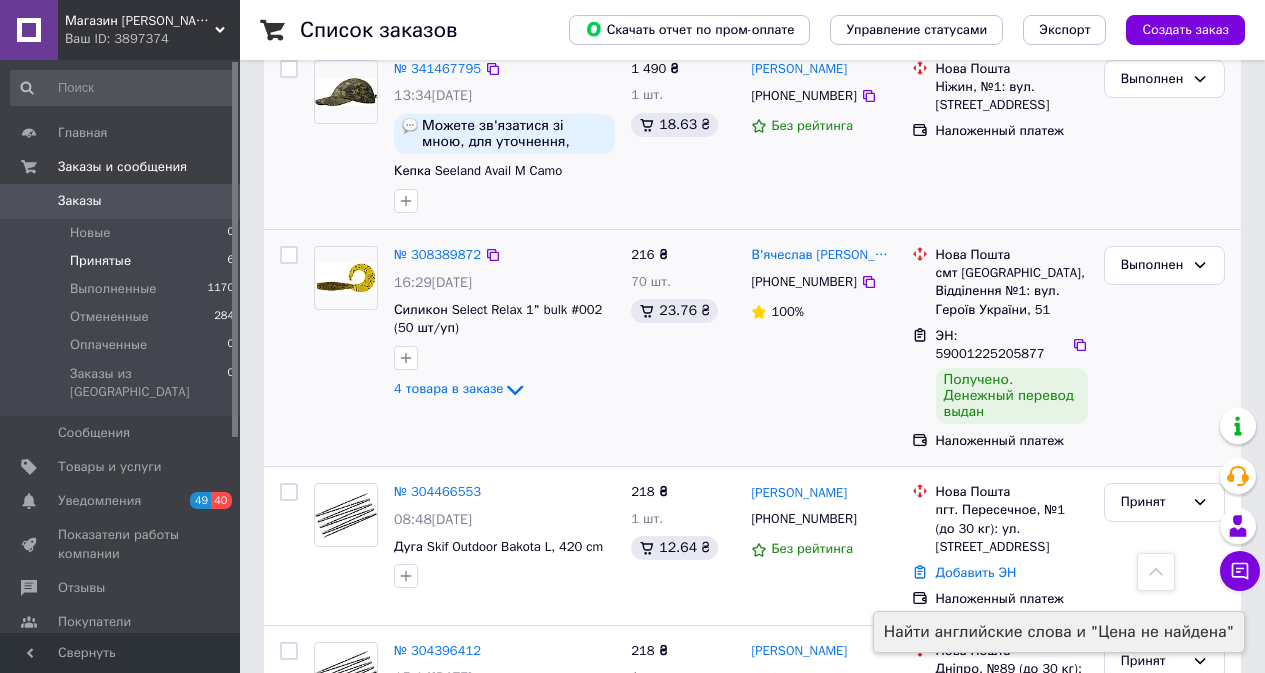 scroll, scrollTop: 500, scrollLeft: 0, axis: vertical 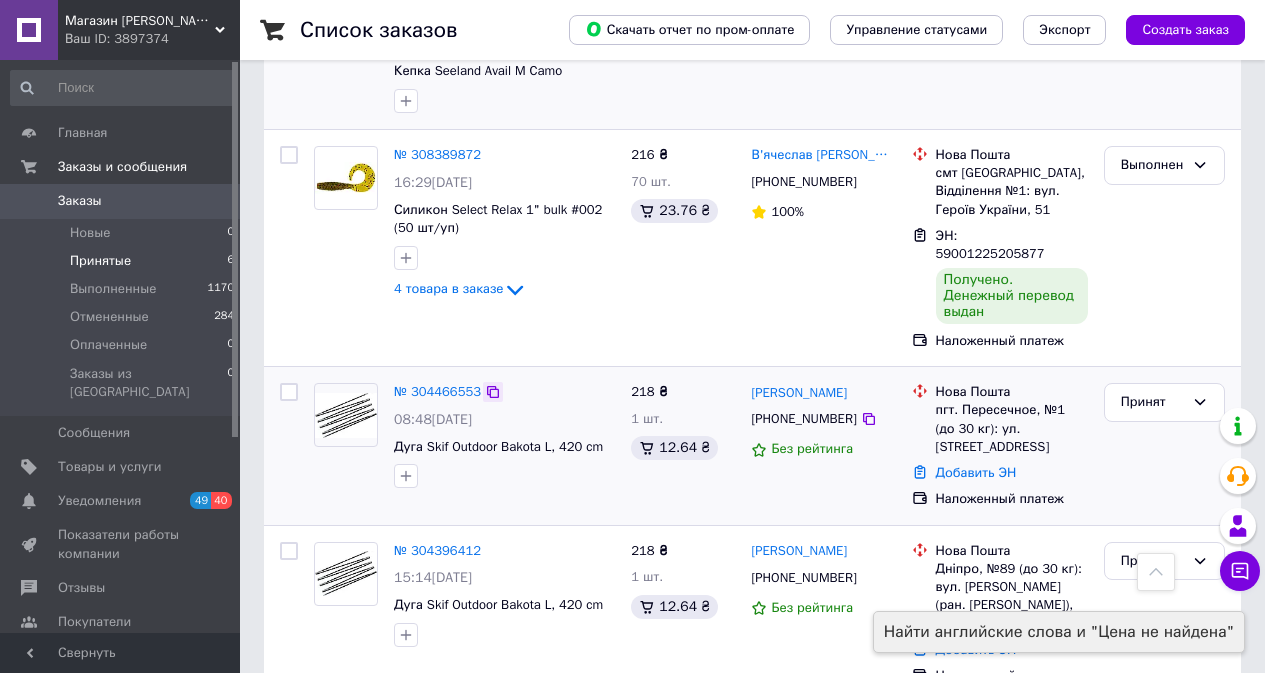 click 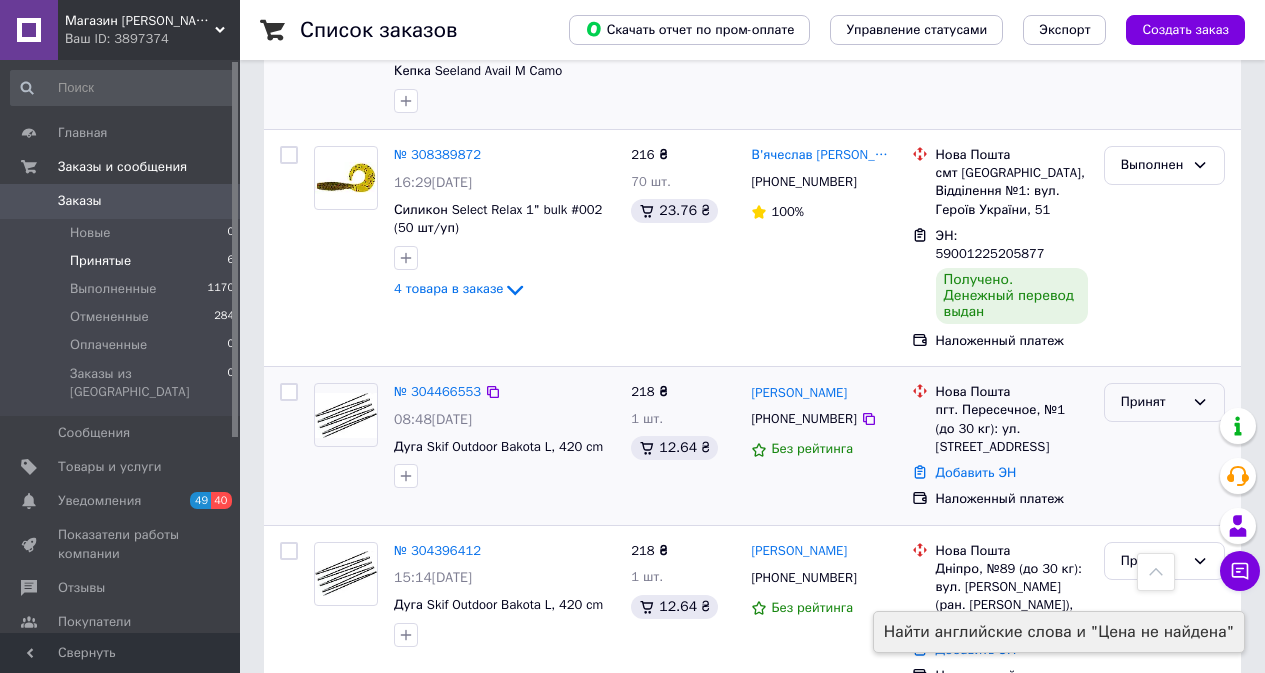 click on "Принят" at bounding box center (1152, 402) 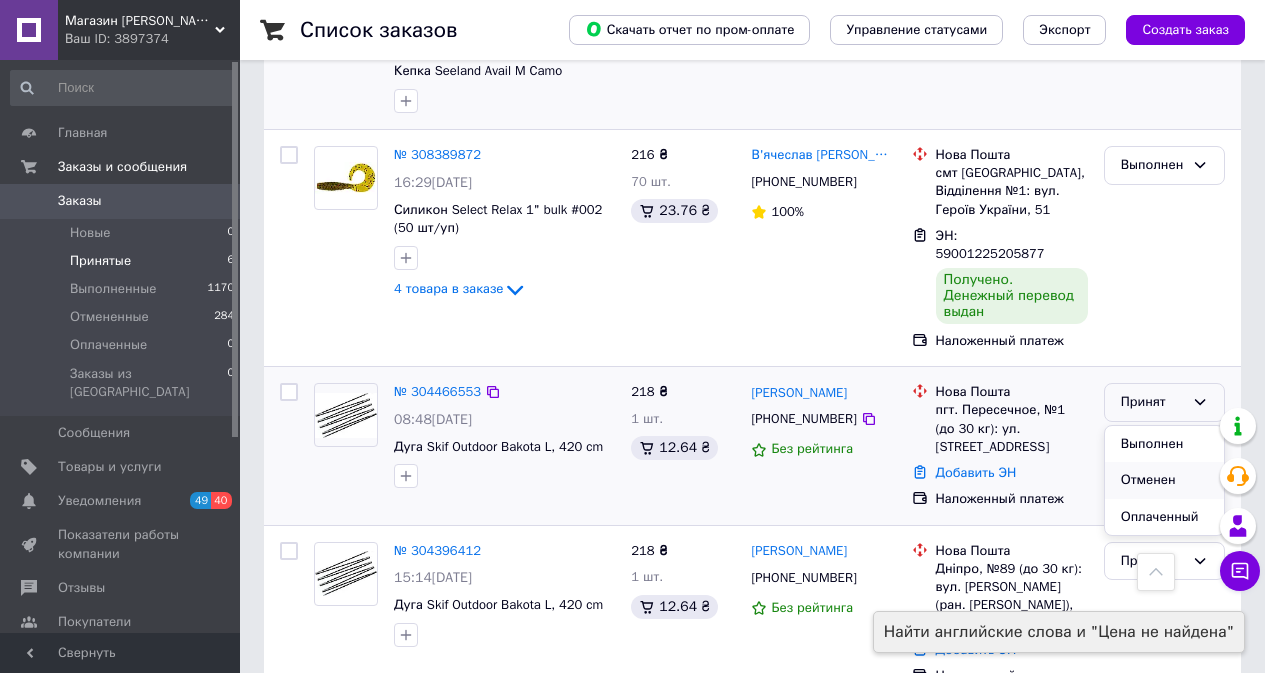 click on "Отменен" at bounding box center (1164, 480) 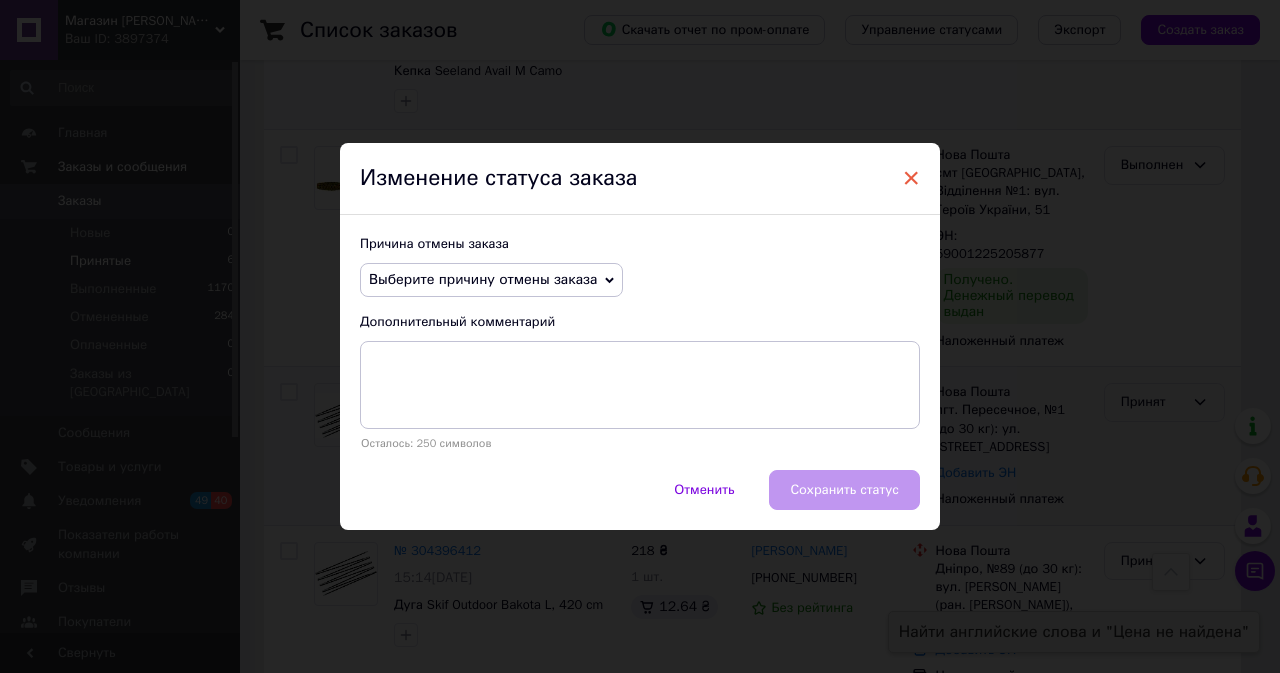click on "×" at bounding box center (911, 178) 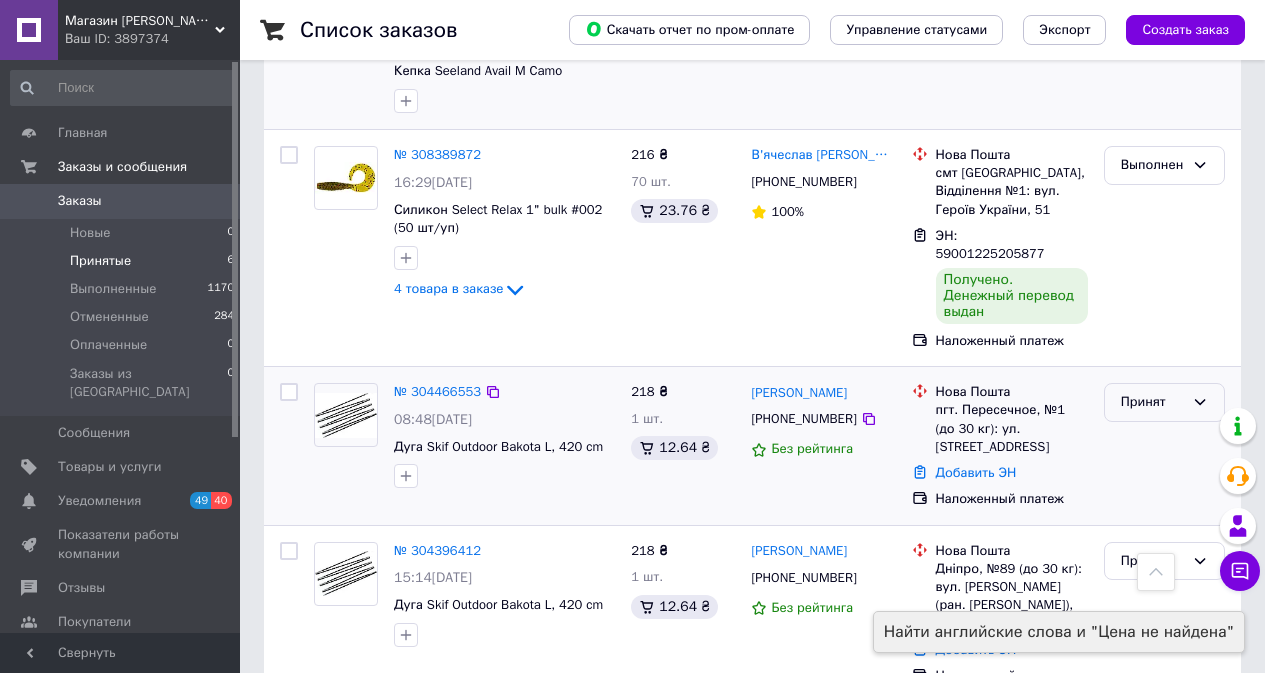scroll, scrollTop: 600, scrollLeft: 0, axis: vertical 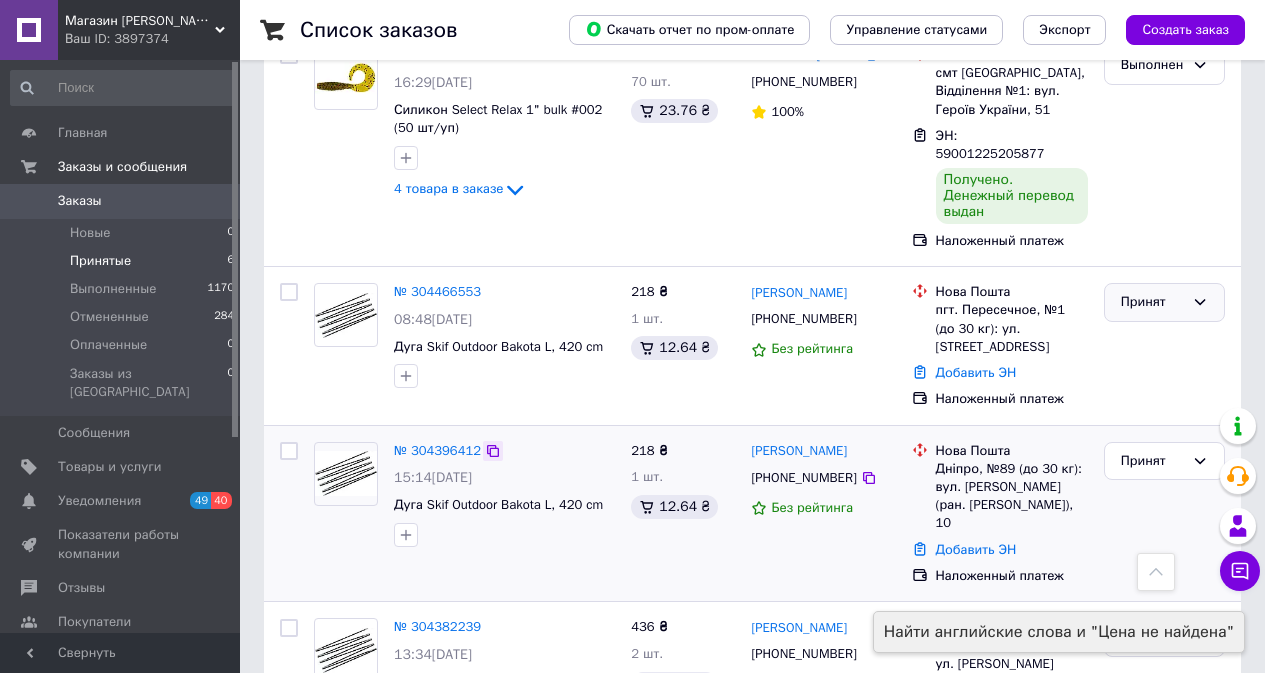 click 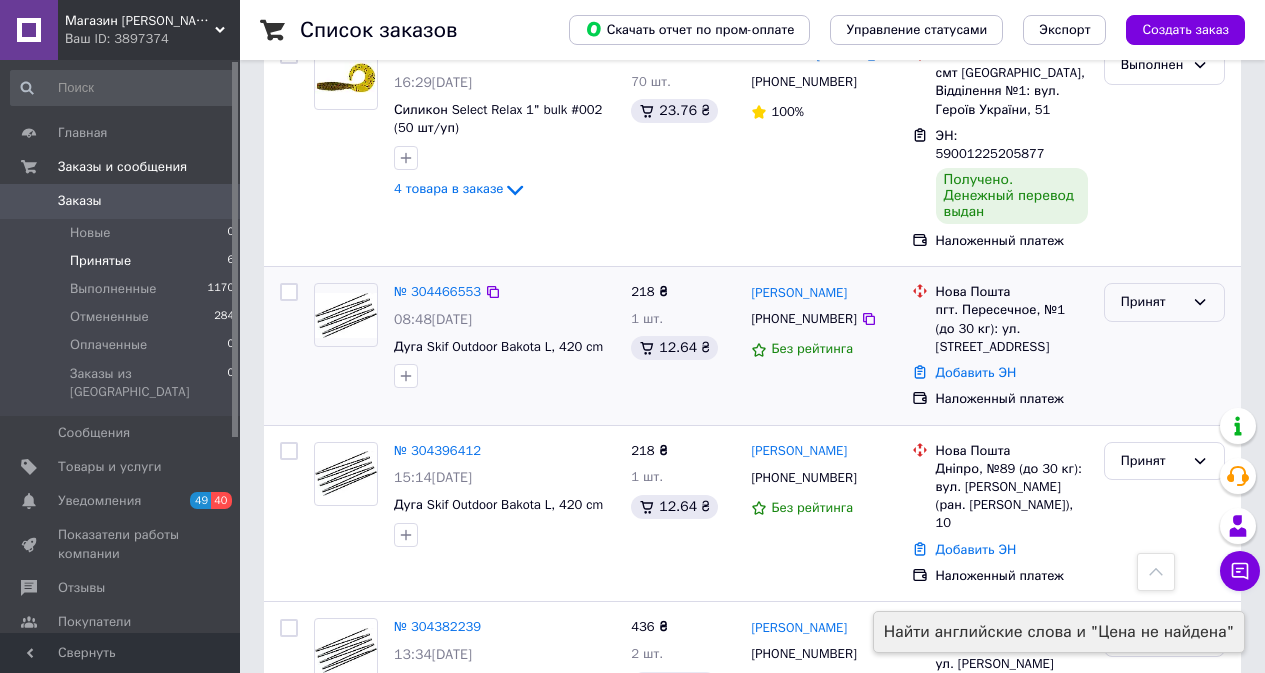 scroll, scrollTop: 676, scrollLeft: 0, axis: vertical 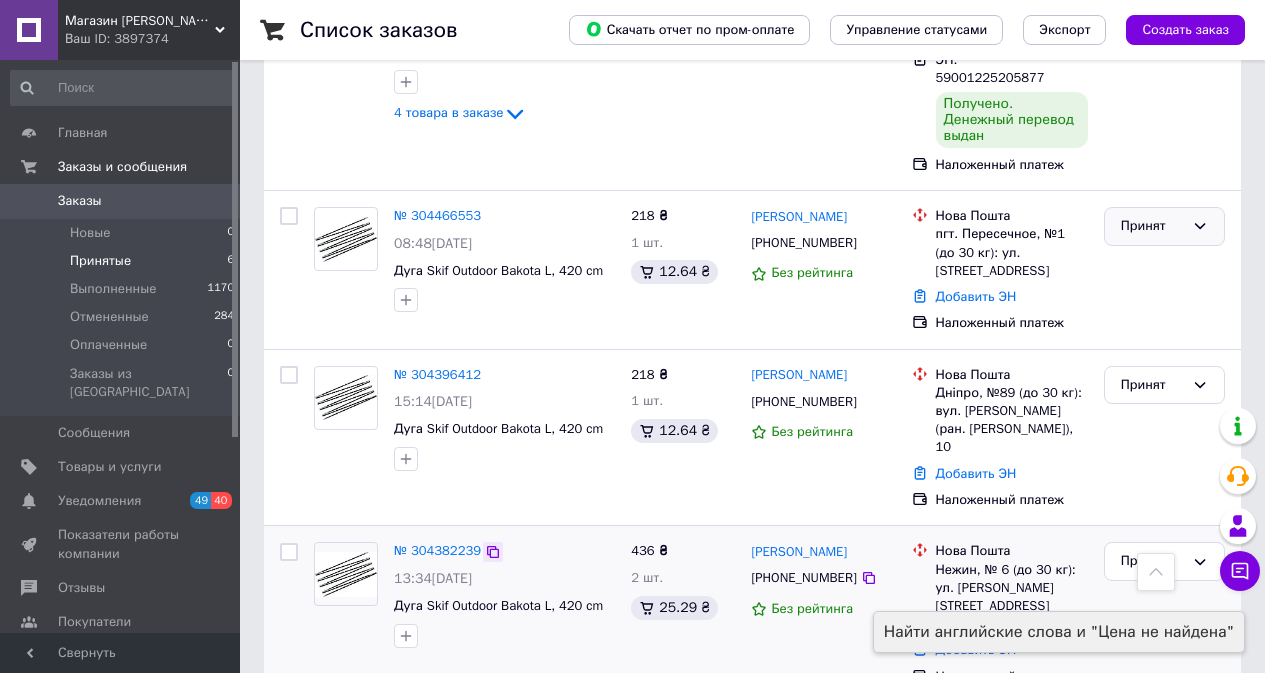 click 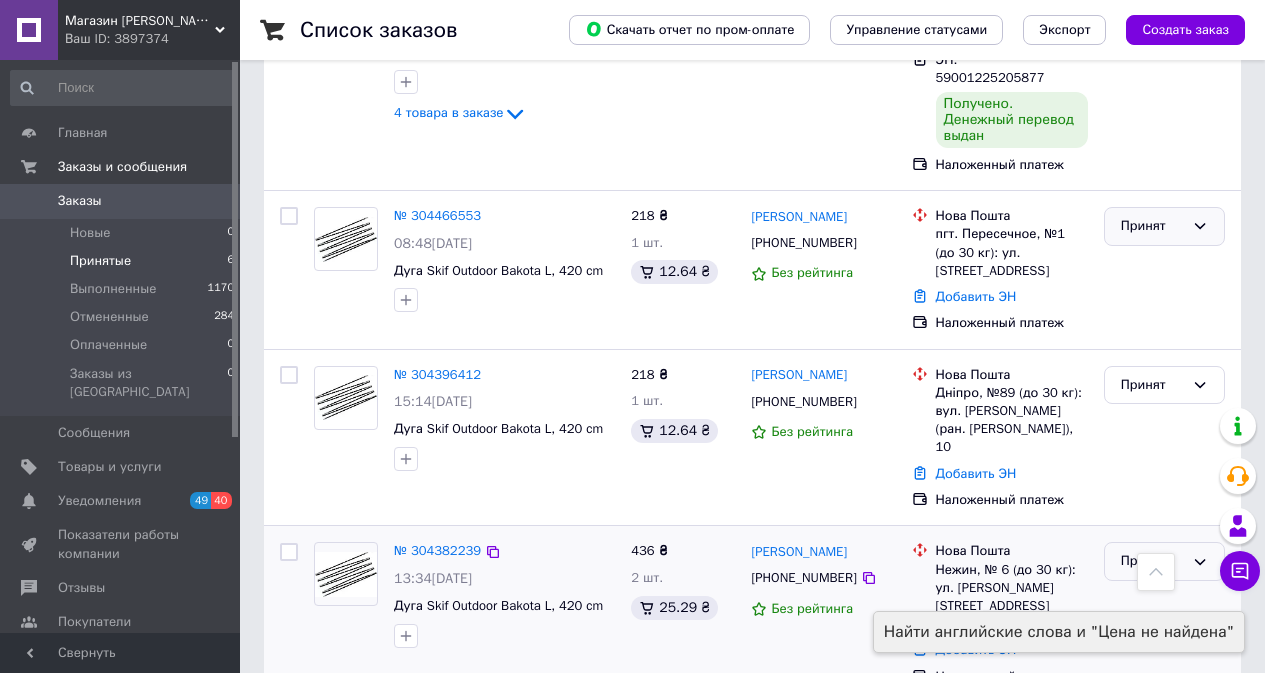 click on "Принят" at bounding box center (1152, 561) 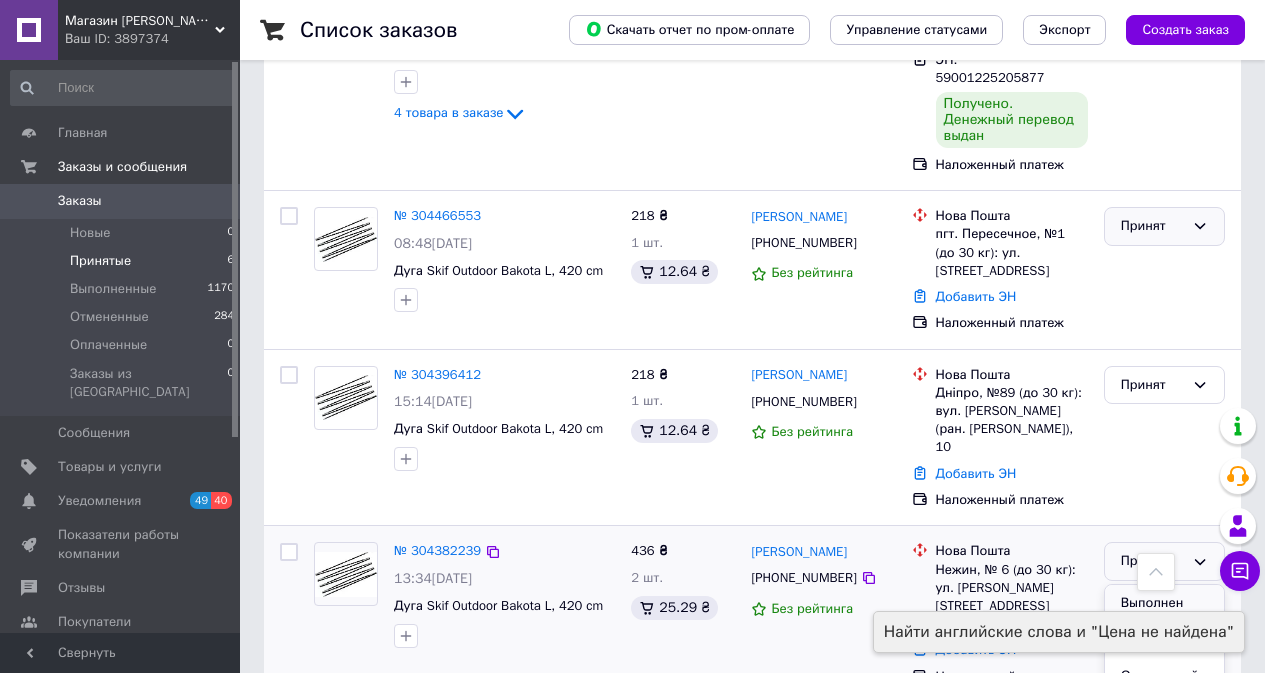 click on "Выполнен" at bounding box center [1164, 603] 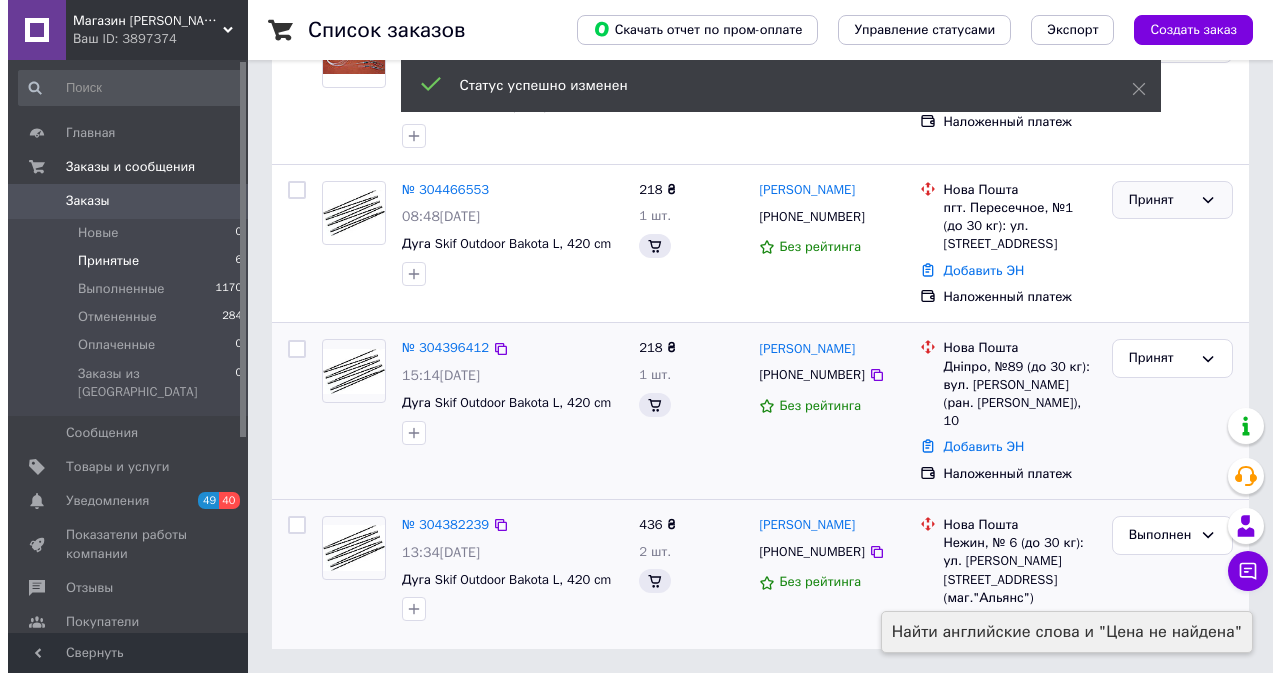 scroll, scrollTop: 267, scrollLeft: 0, axis: vertical 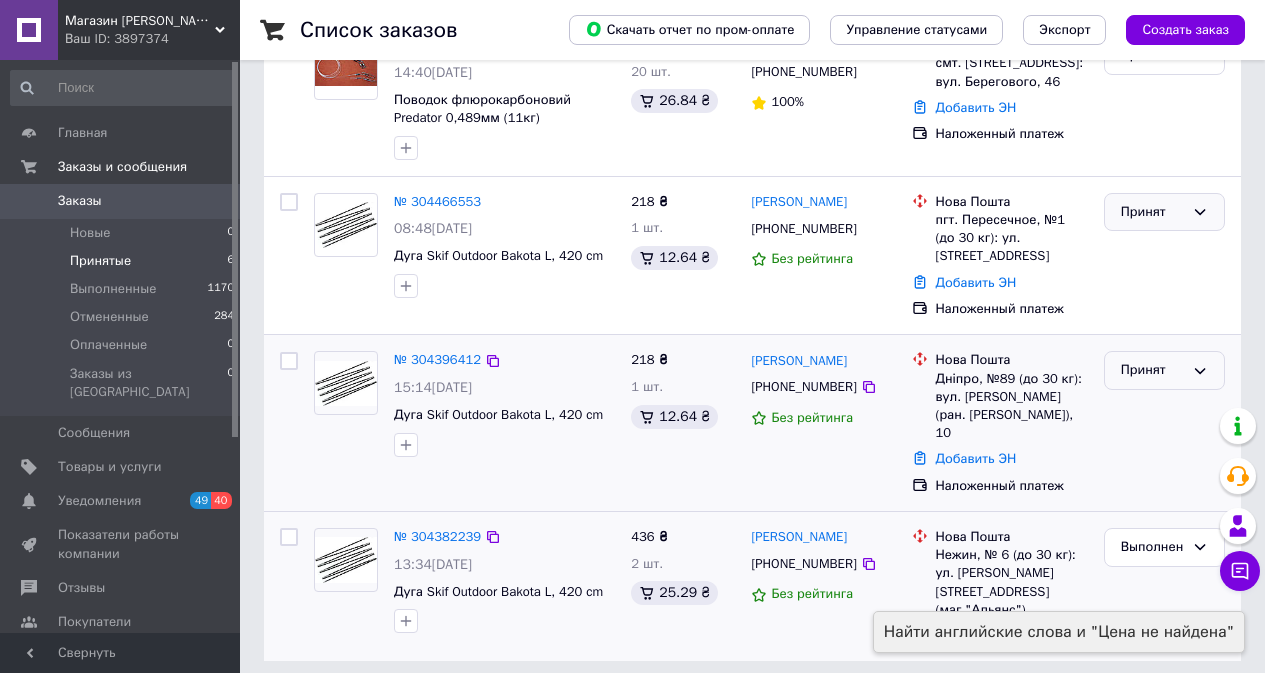 click 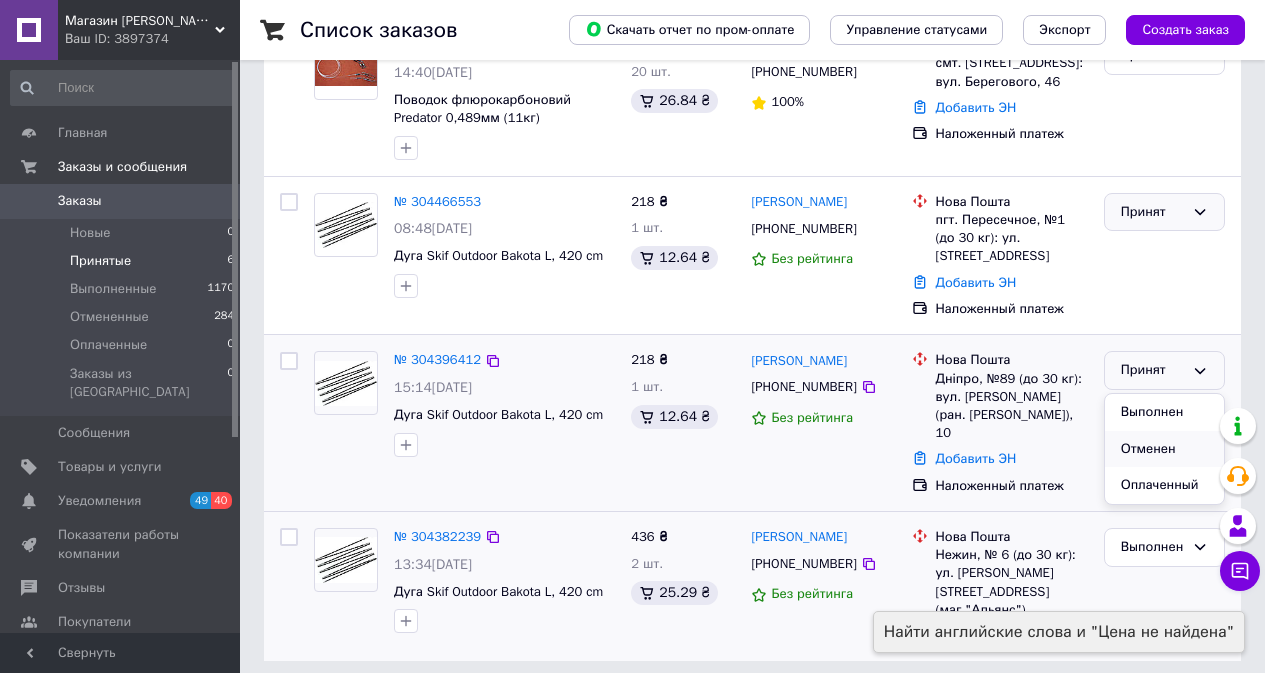 click on "Отменен" at bounding box center [1164, 449] 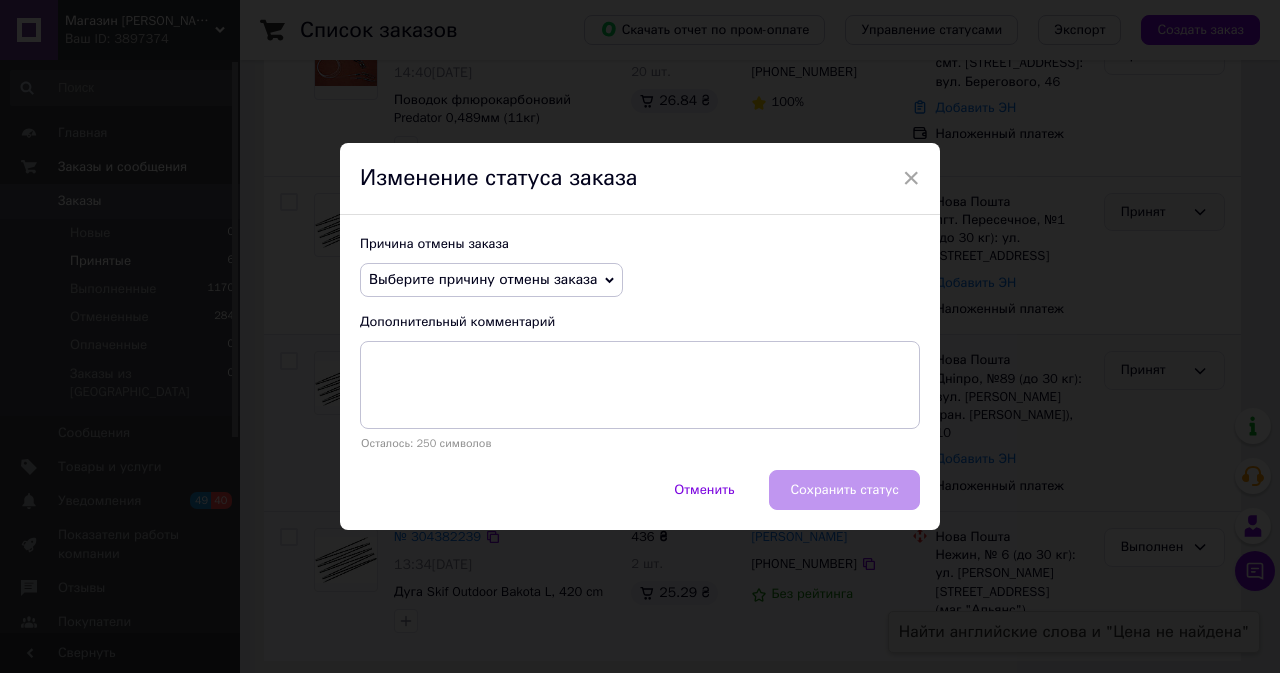 click on "Выберите причину отмены заказа" at bounding box center (483, 279) 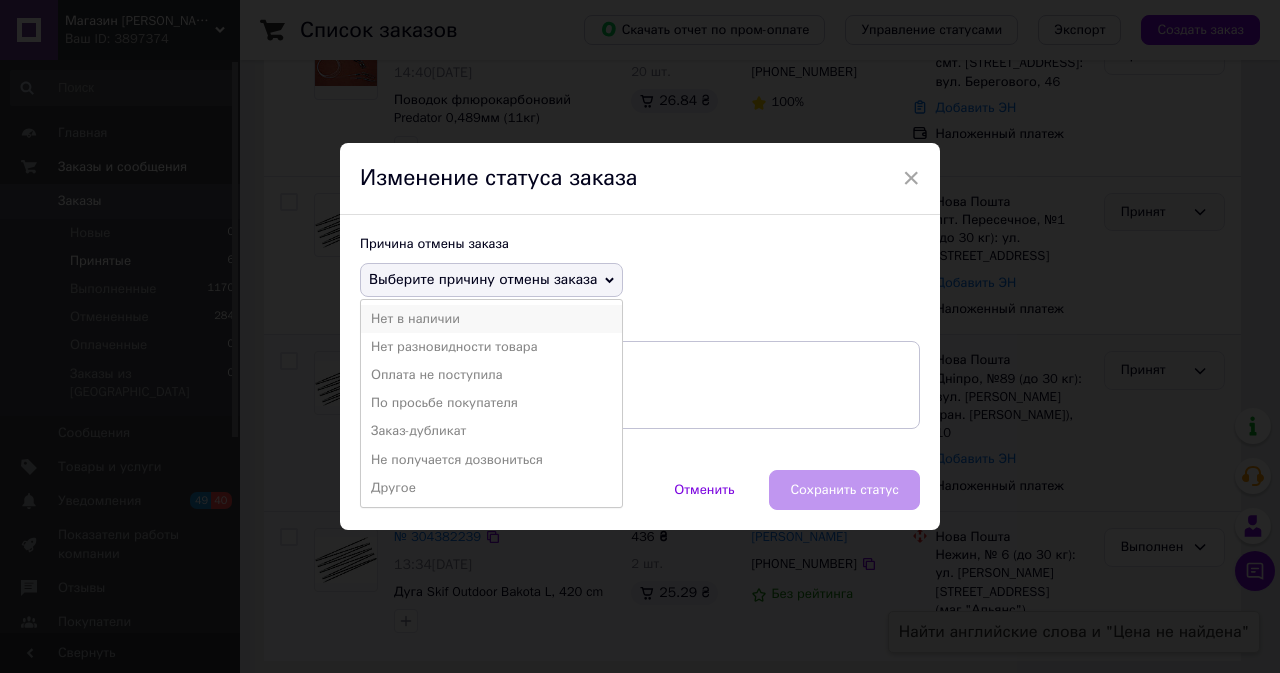 click on "Нет в наличии" at bounding box center (491, 319) 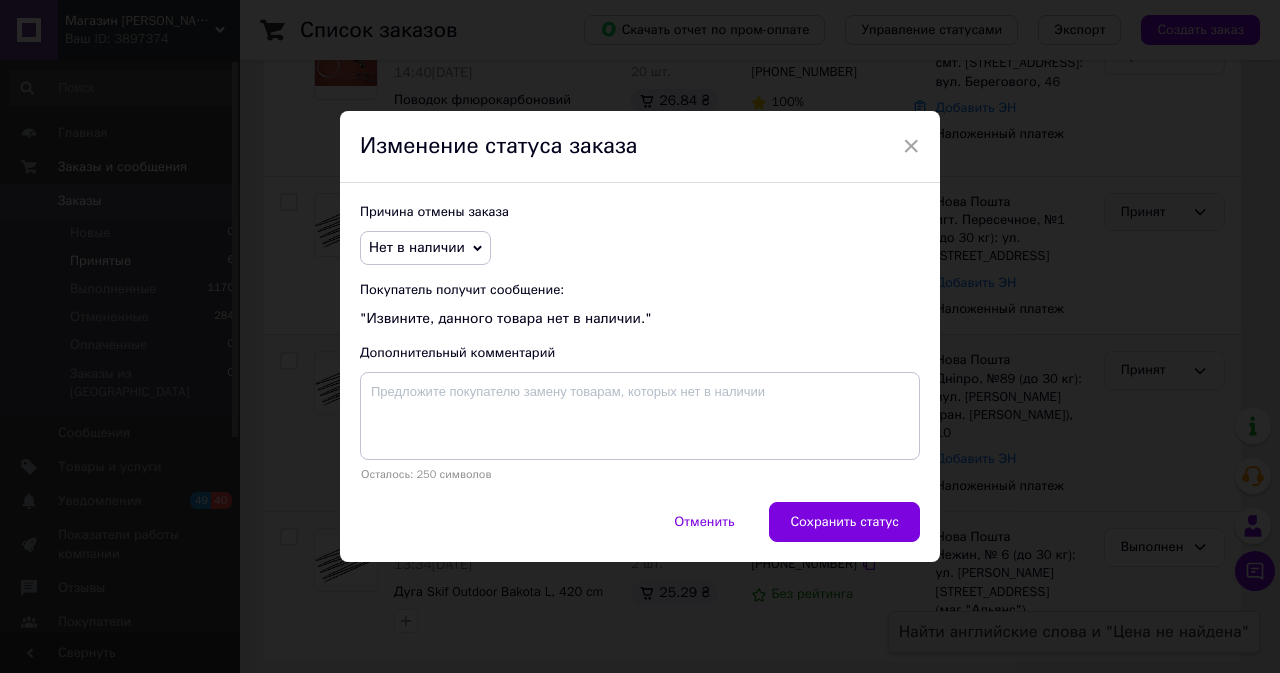 click on "Сохранить статус" at bounding box center [844, 522] 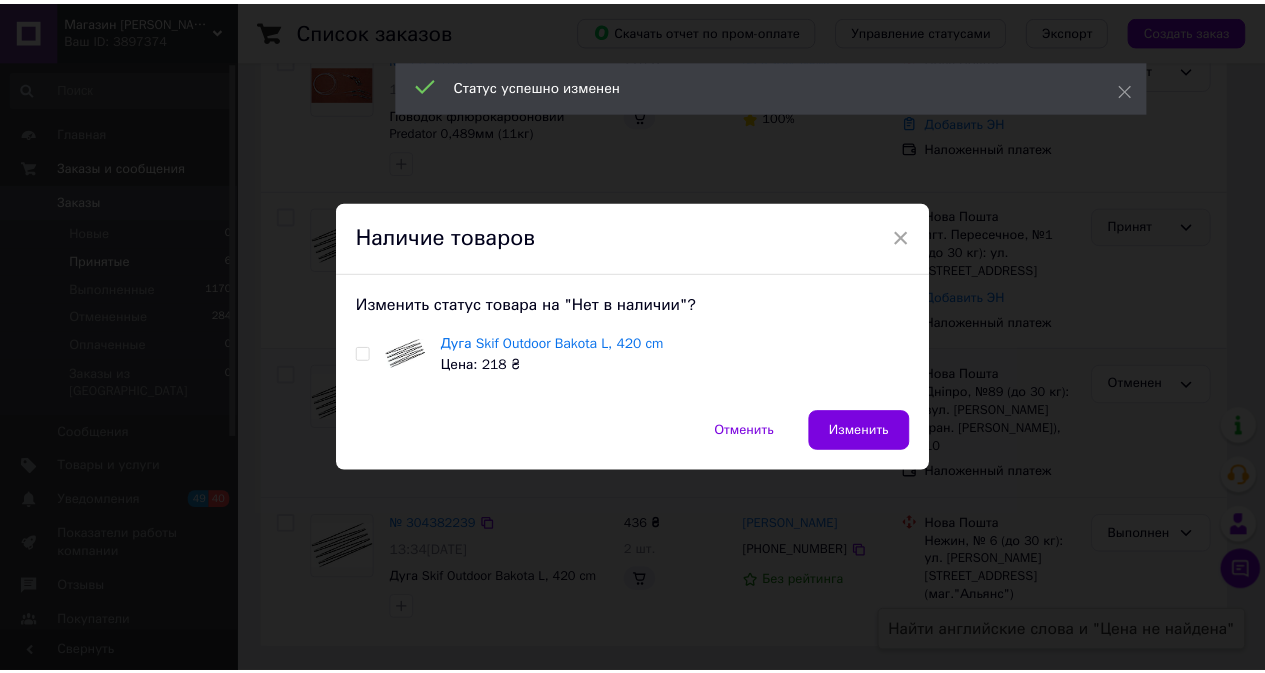 scroll, scrollTop: 241, scrollLeft: 0, axis: vertical 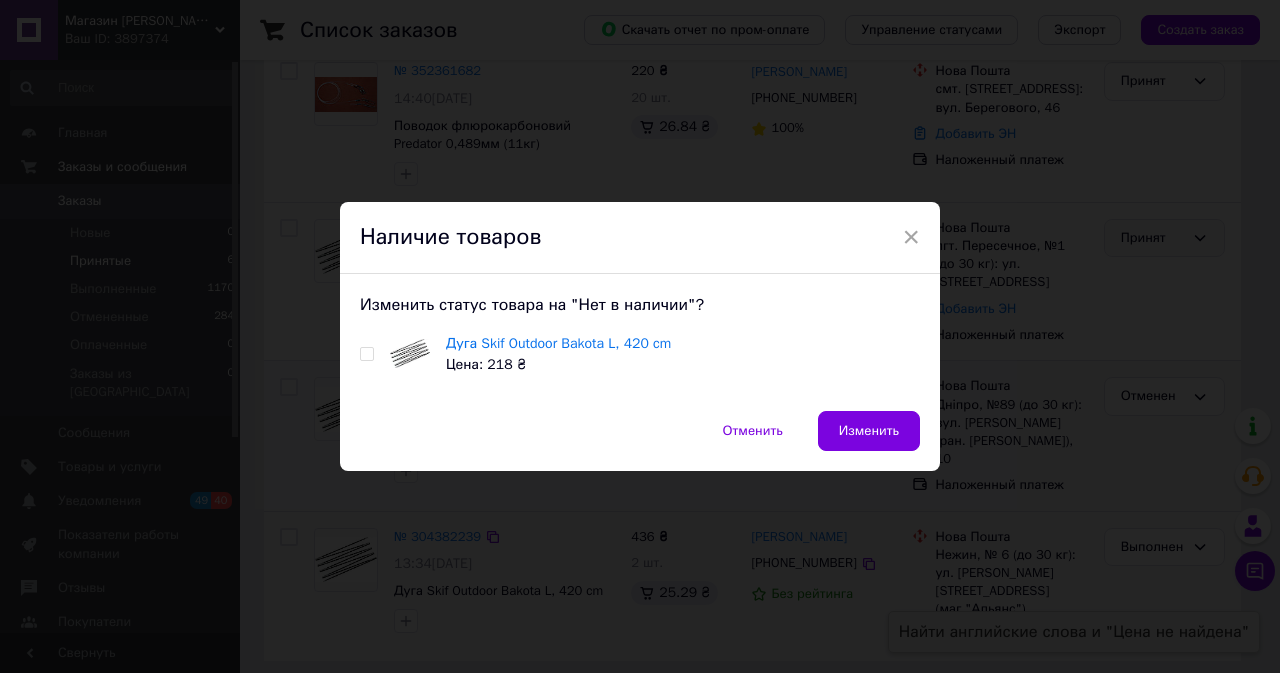 click at bounding box center [366, 354] 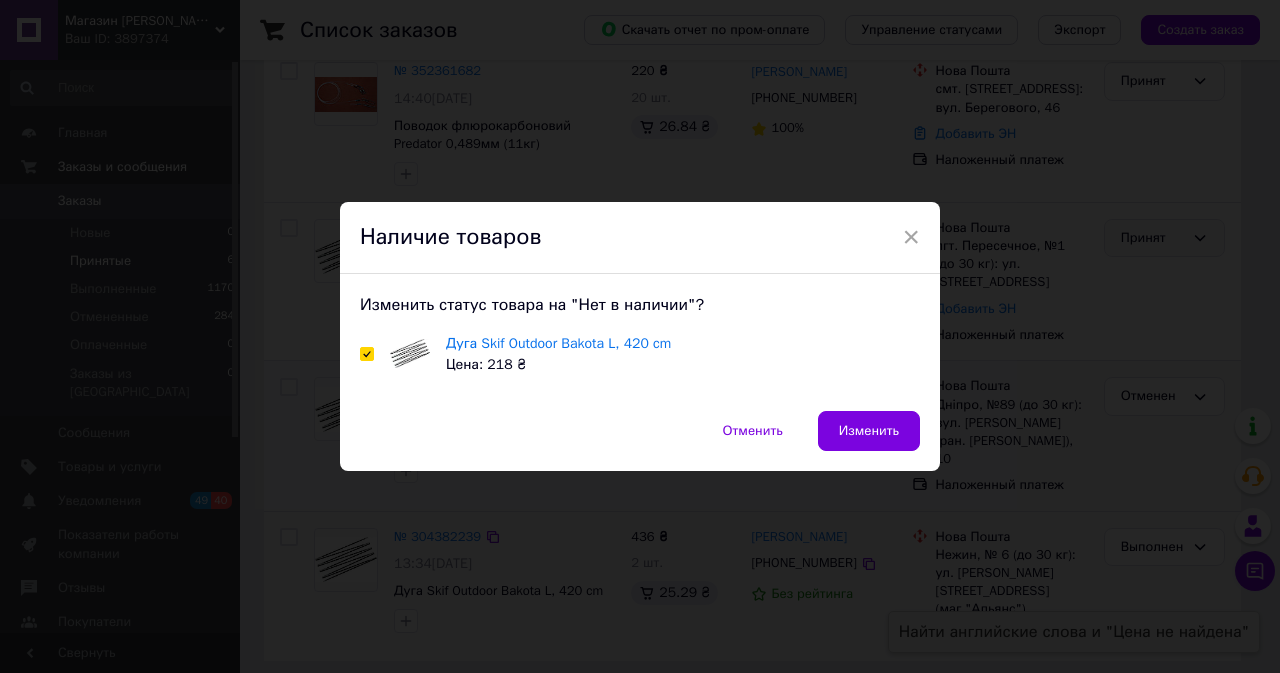 checkbox on "true" 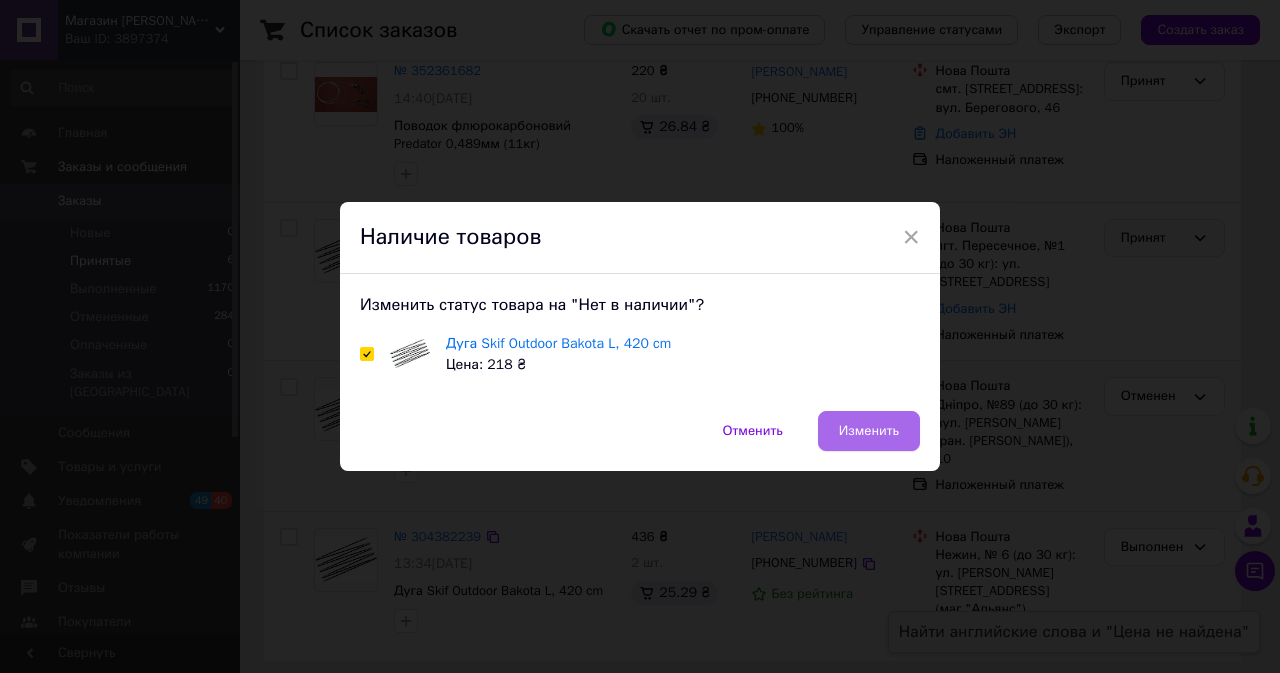 click on "Изменить" at bounding box center [869, 431] 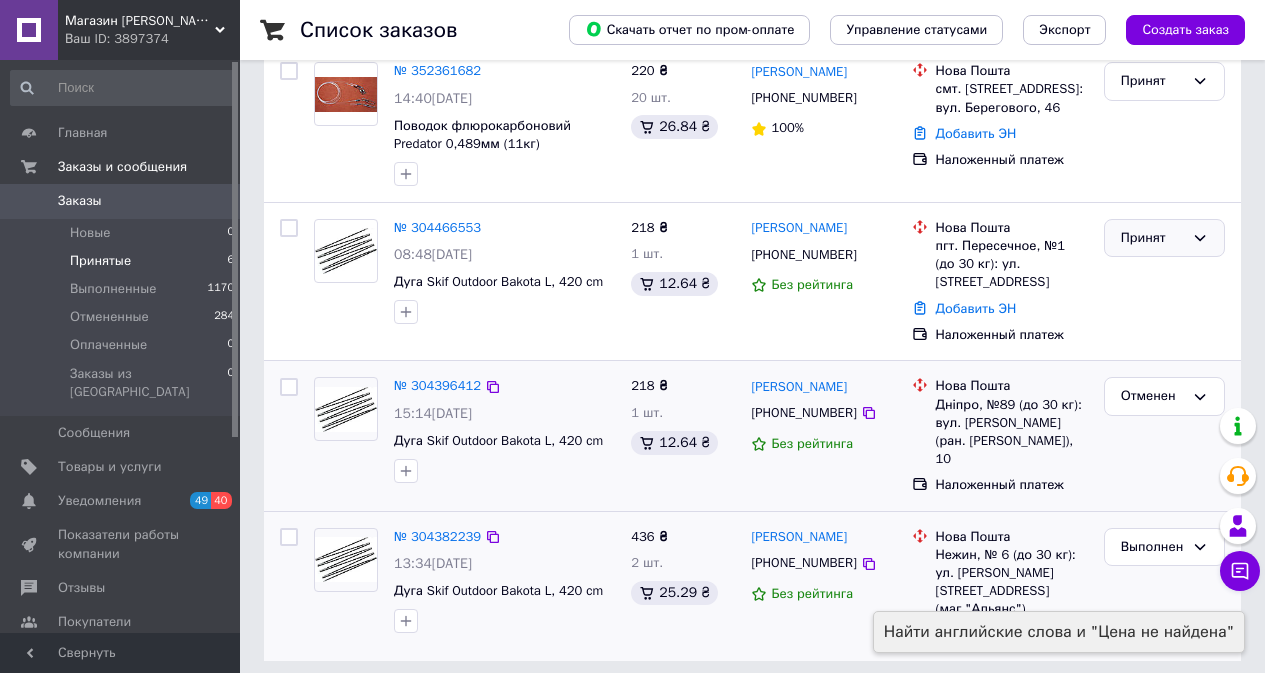 click 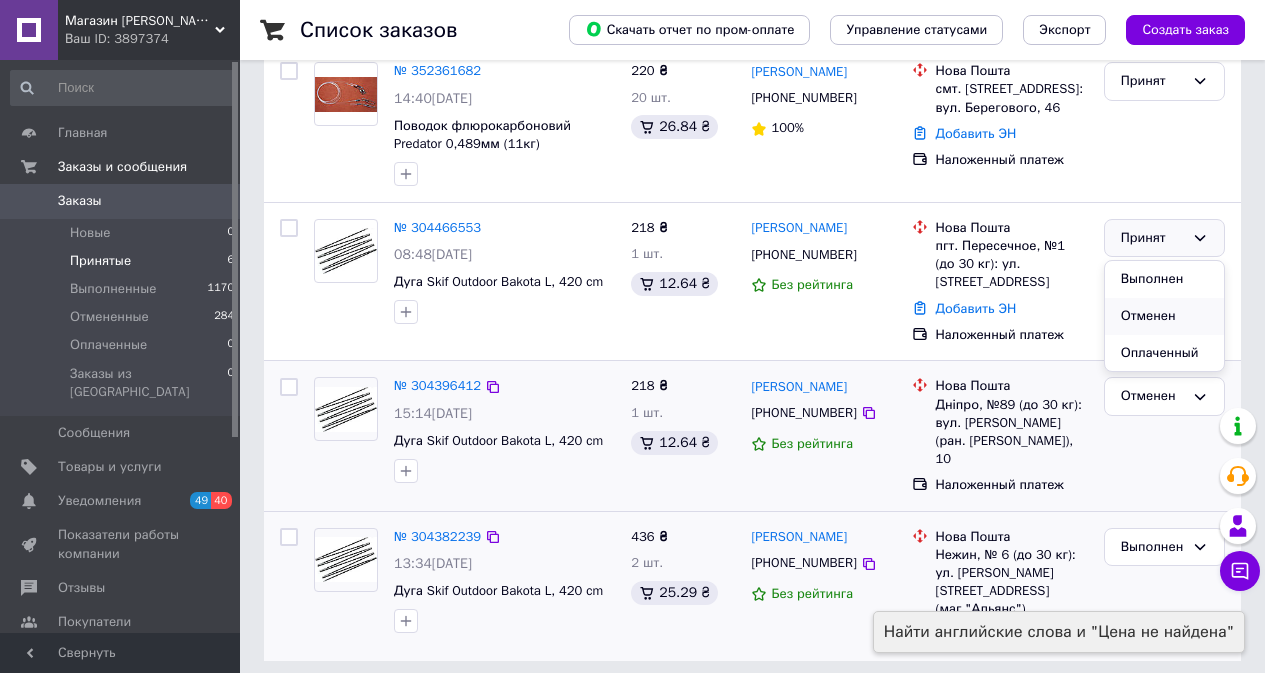 click on "Отменен" at bounding box center (1164, 316) 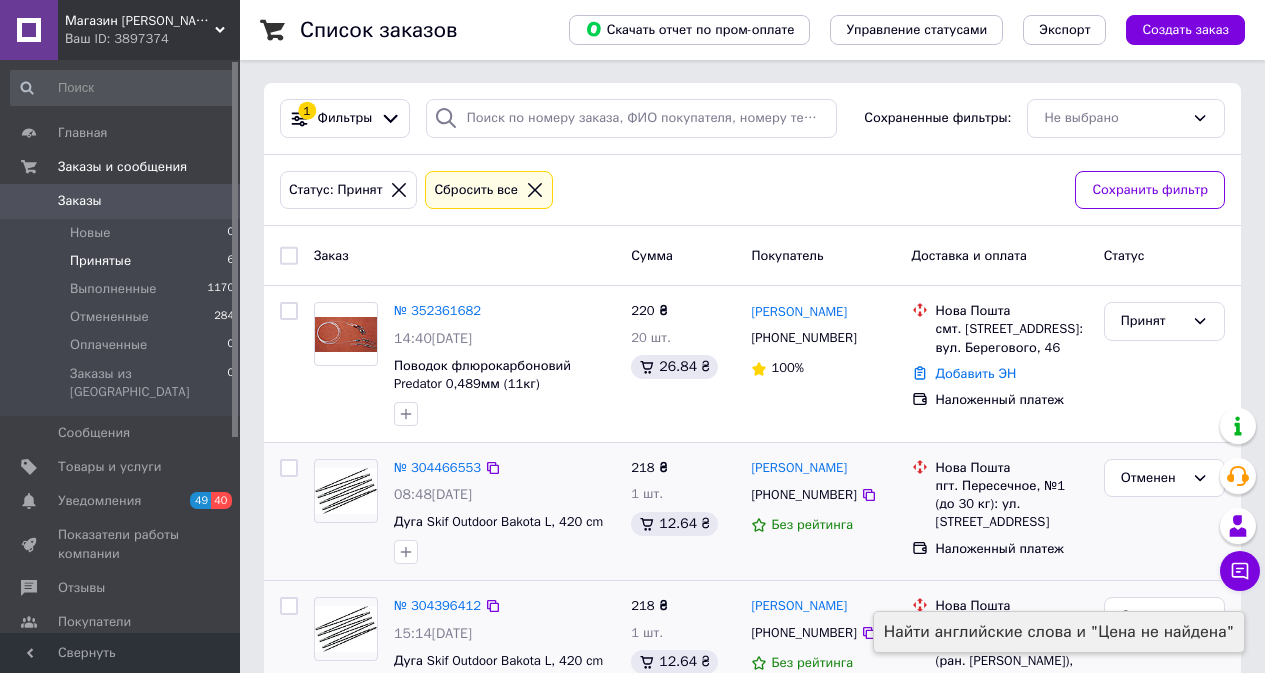 scroll, scrollTop: 0, scrollLeft: 0, axis: both 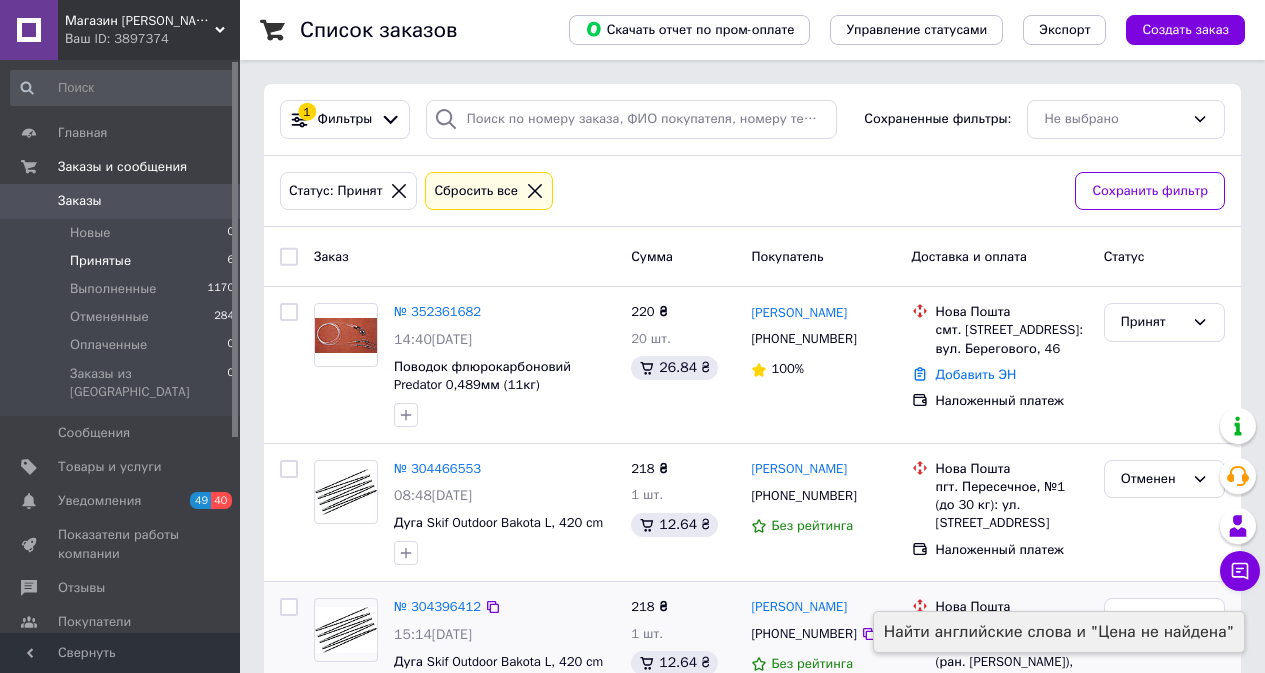 click on "Заказы" at bounding box center [121, 201] 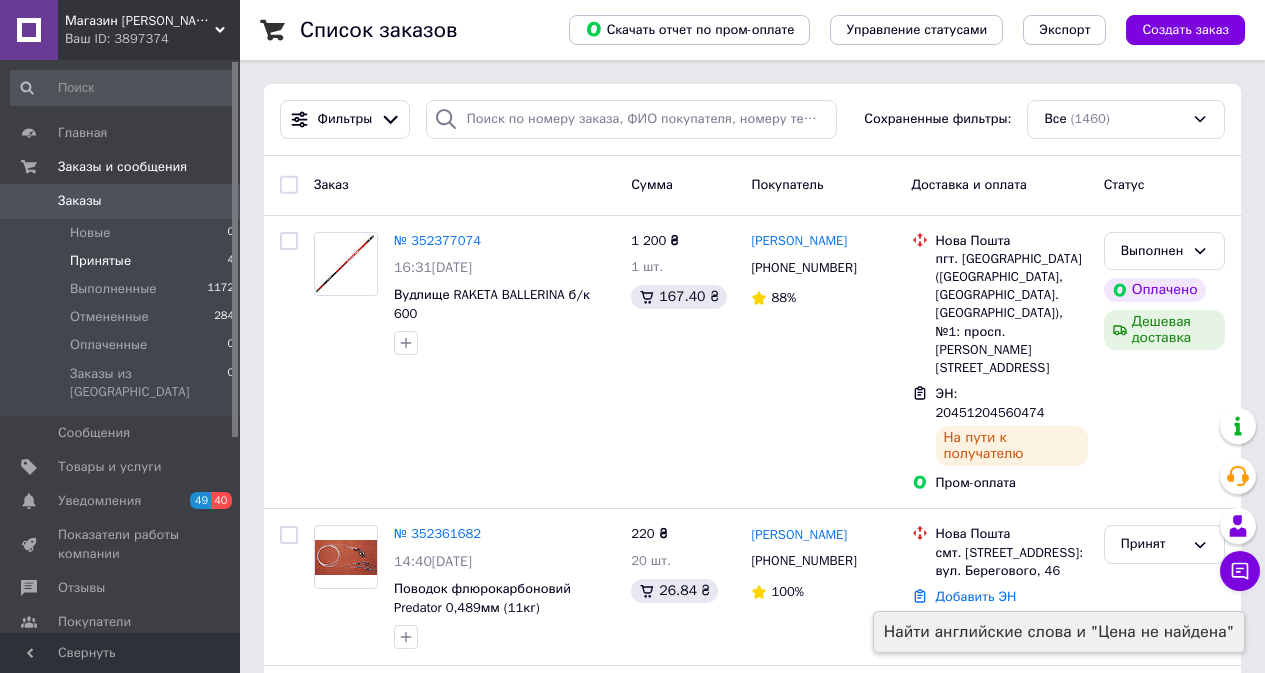 click on "Принятые 4" at bounding box center [123, 261] 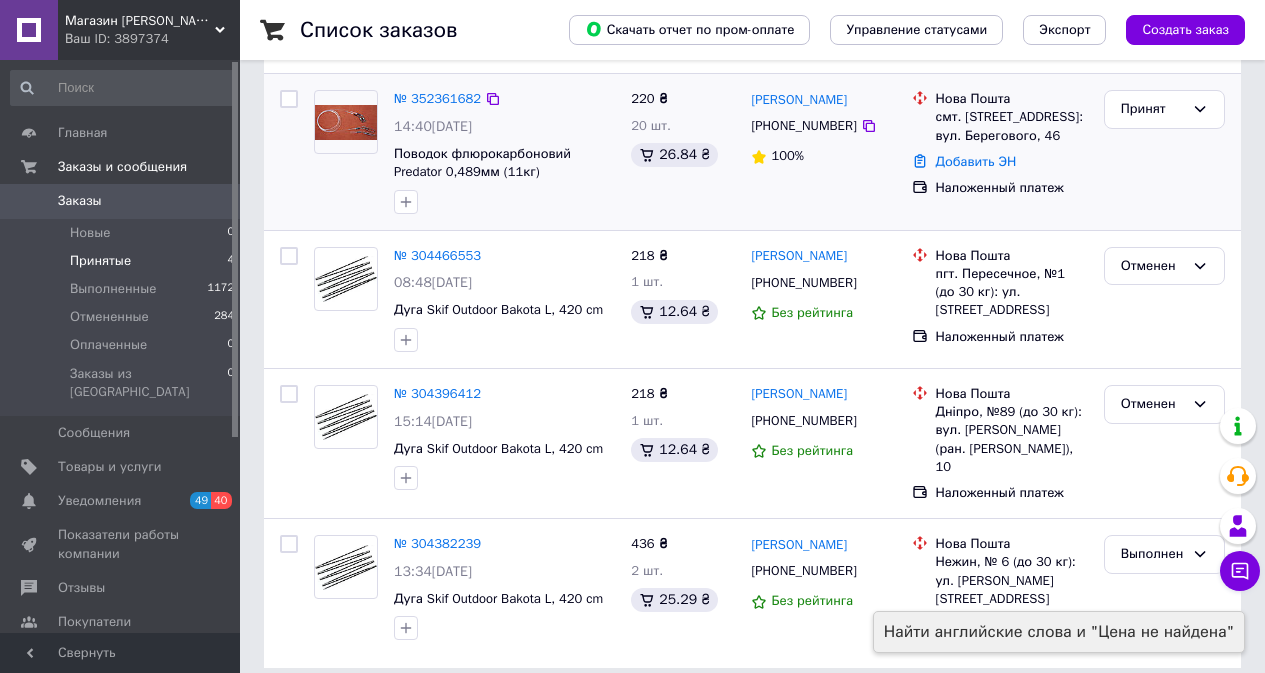 scroll, scrollTop: 220, scrollLeft: 0, axis: vertical 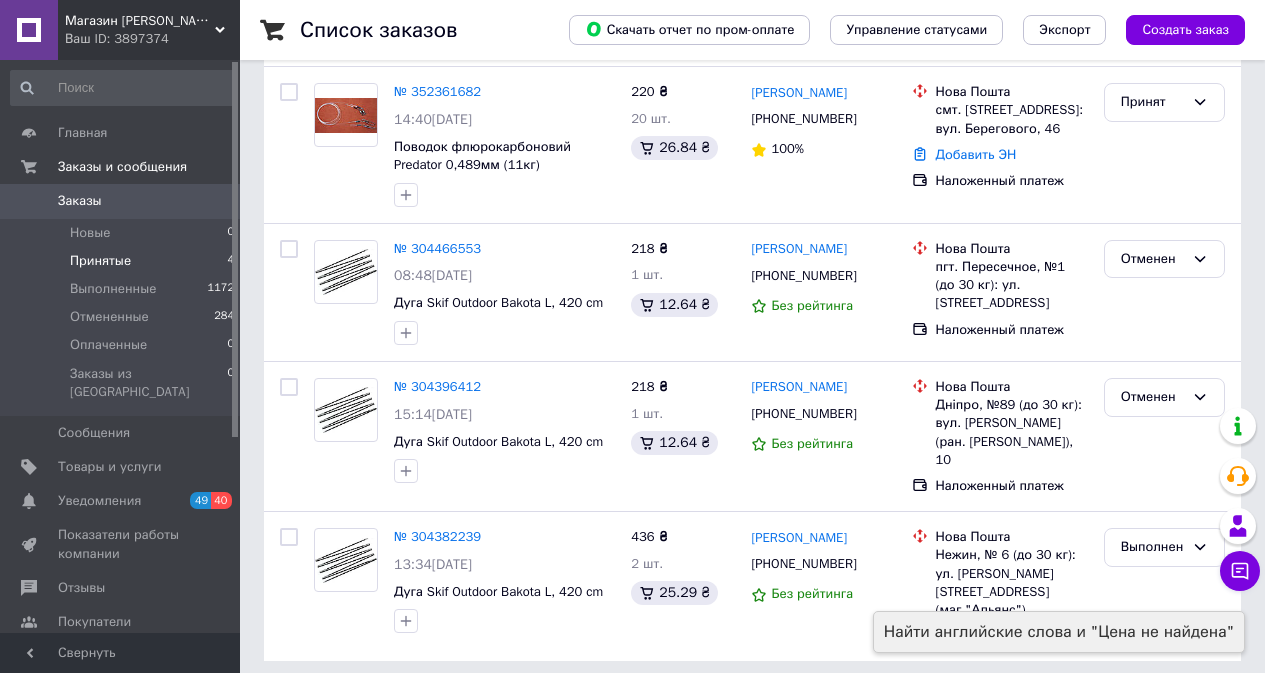 click on "Заказы" at bounding box center (121, 201) 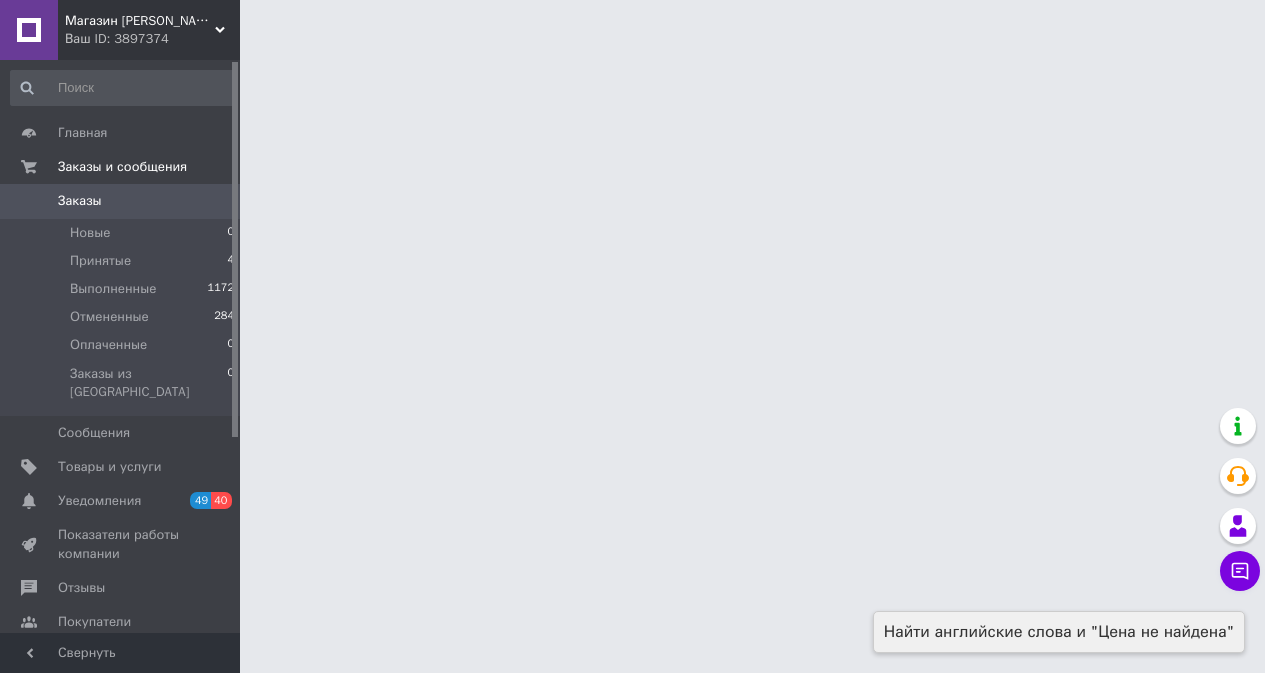 scroll, scrollTop: 0, scrollLeft: 0, axis: both 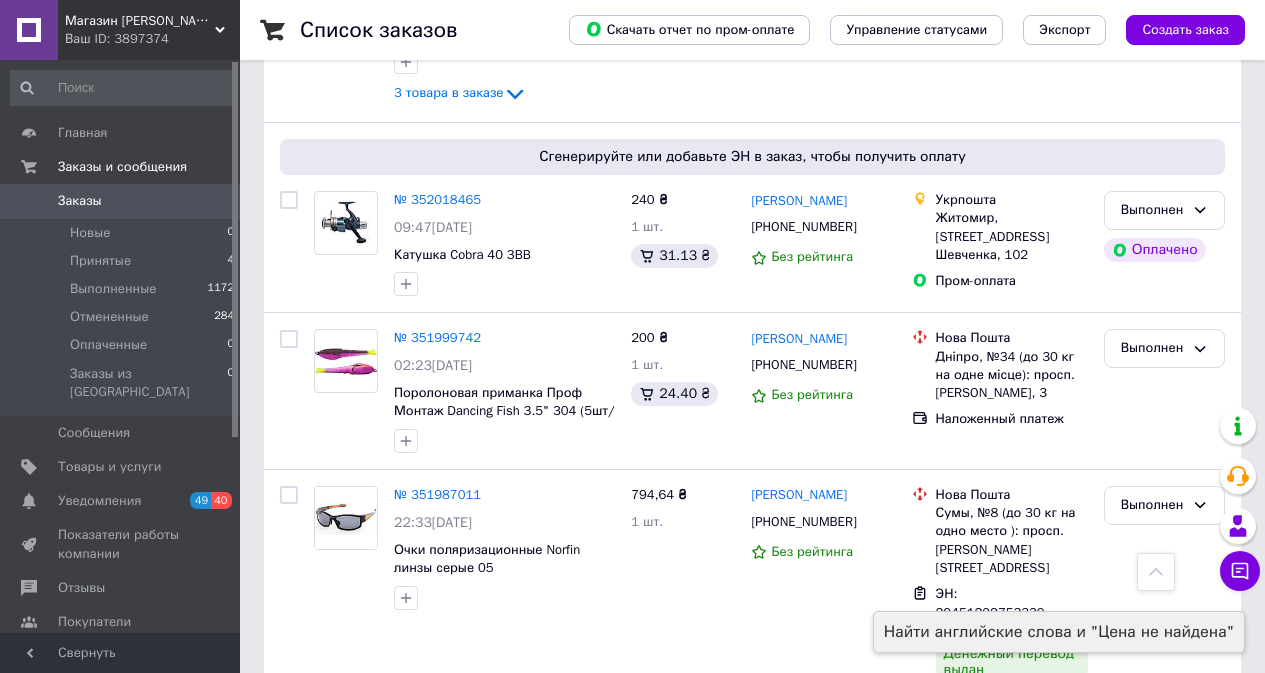 click on "Заказы 0" at bounding box center (123, 201) 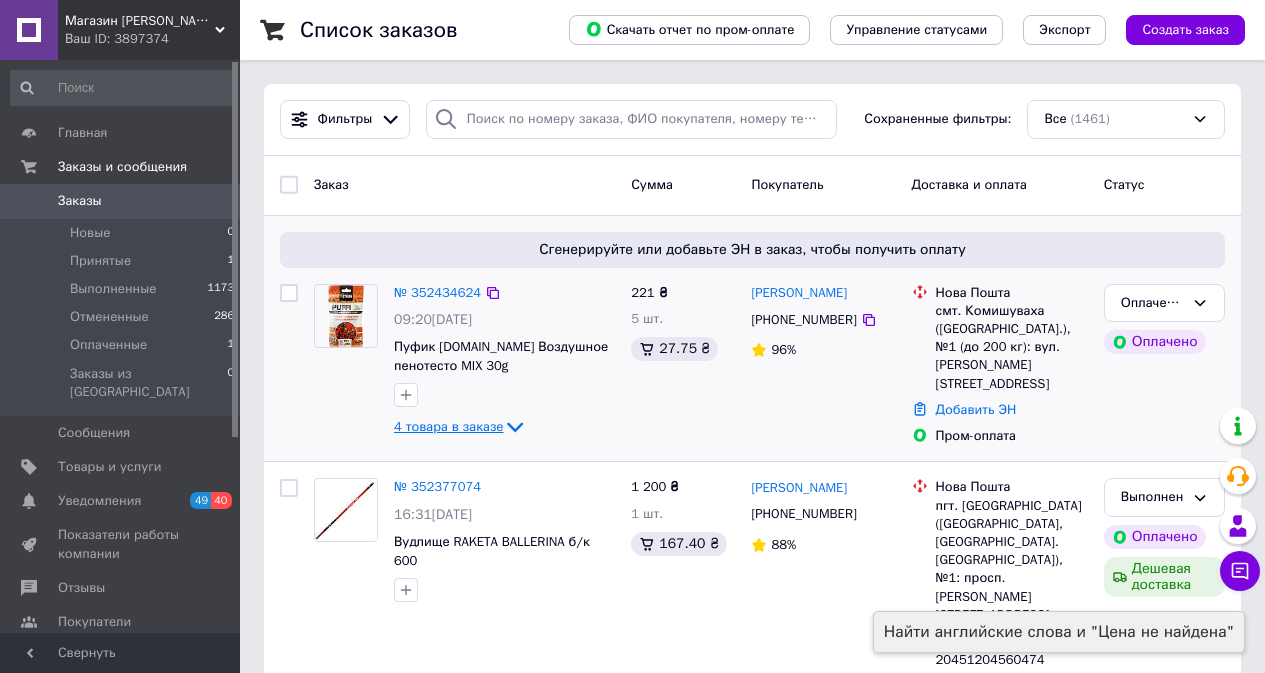 click on "4 товара в заказе" at bounding box center [448, 426] 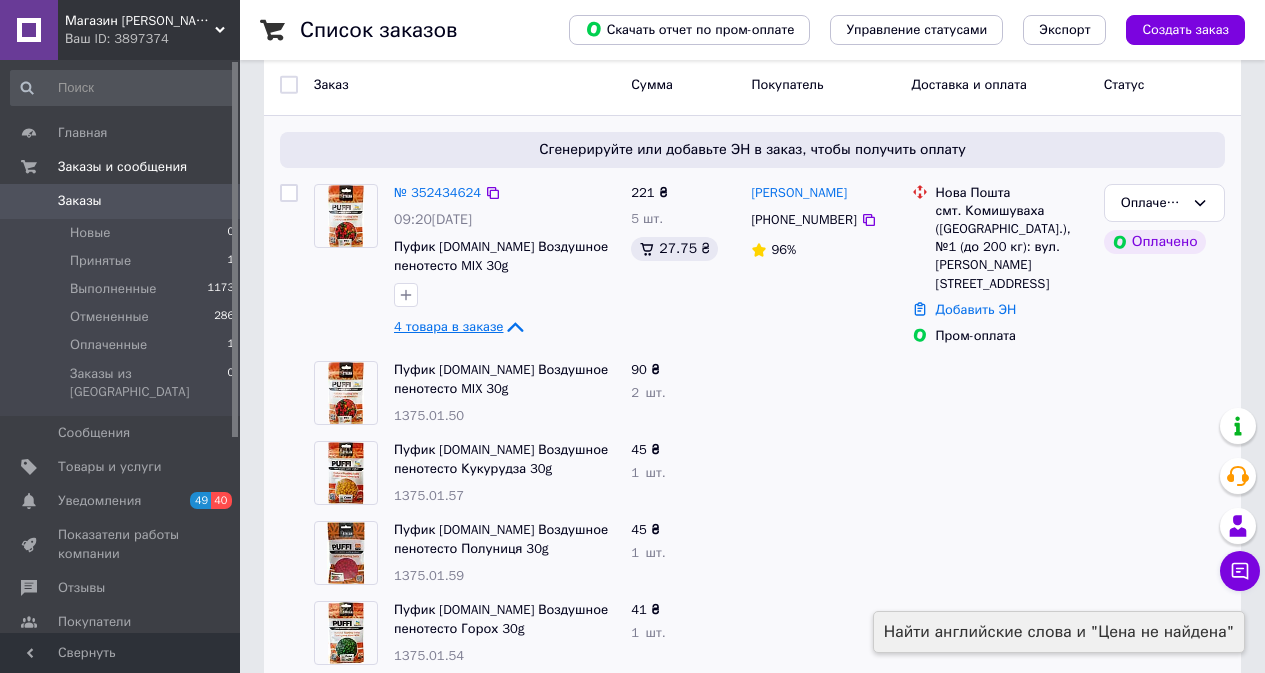 scroll, scrollTop: 200, scrollLeft: 0, axis: vertical 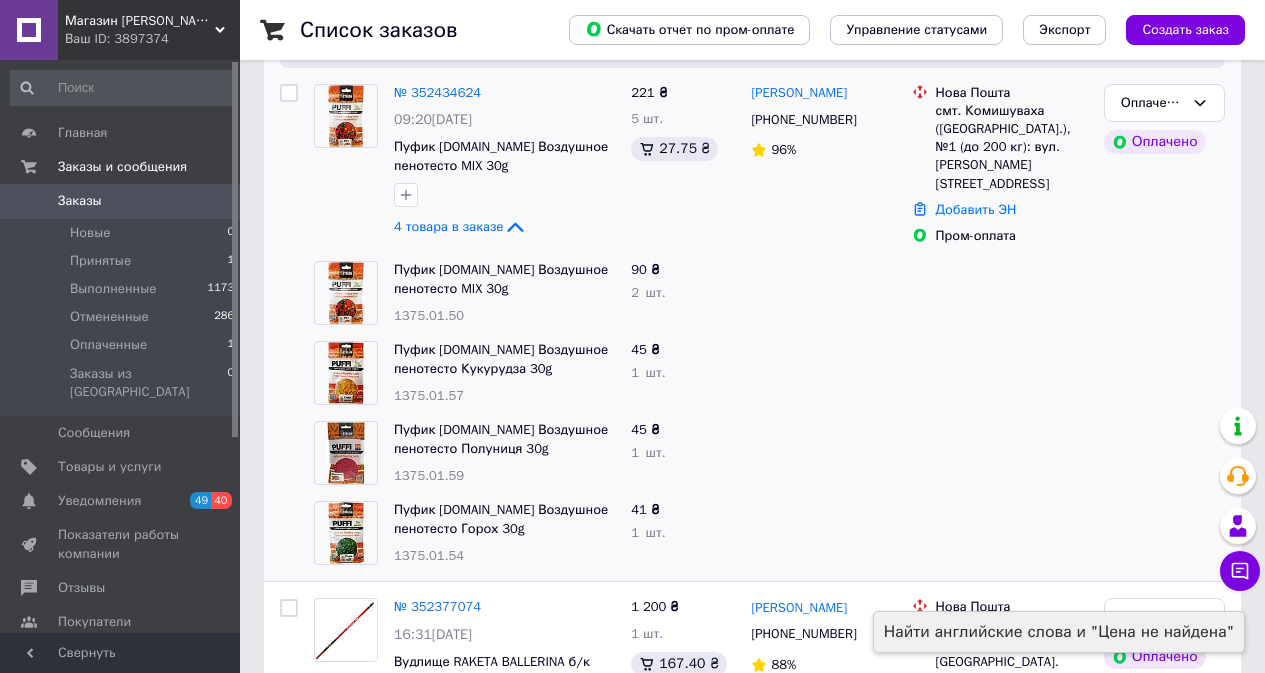 click on "Пуфик G.Stream Воздушное пенотесто MIX 30g 1375.01.50" at bounding box center (504, 293) 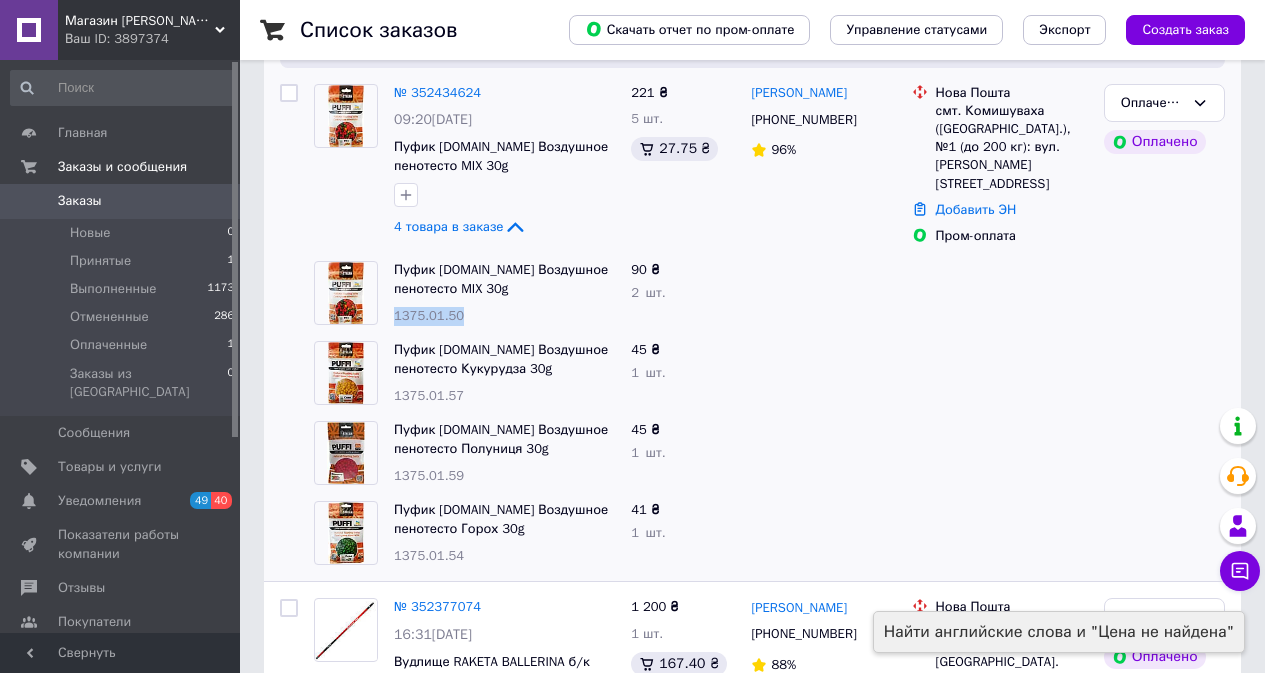 click on "Пуфик G.Stream Воздушное пенотесто MIX 30g 1375.01.50" at bounding box center (504, 293) 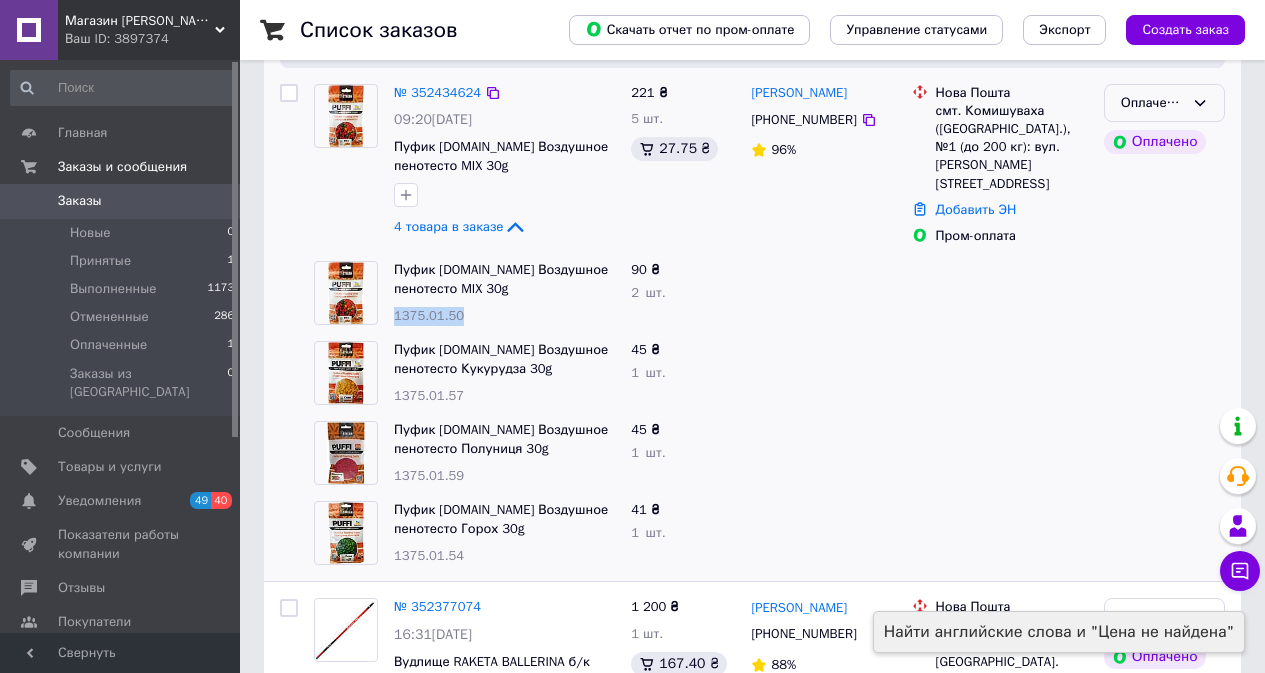 click on "Оплаченный" at bounding box center (1152, 103) 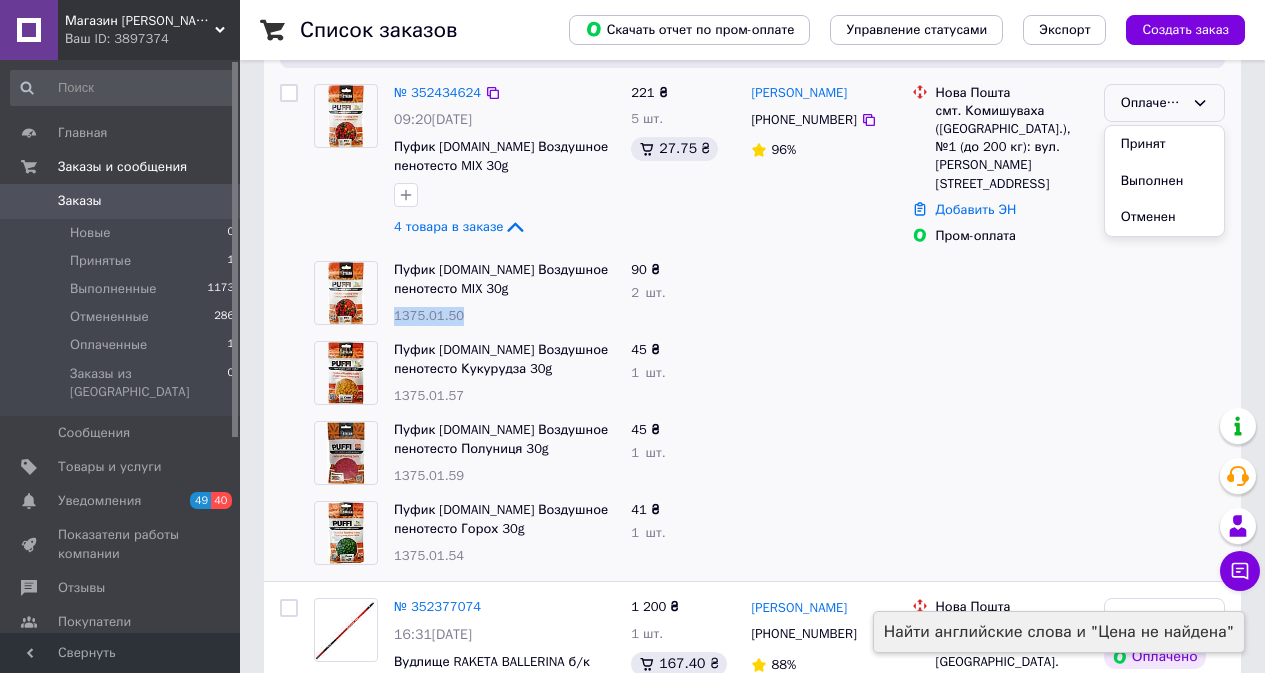 click on "Принят" at bounding box center (1164, 144) 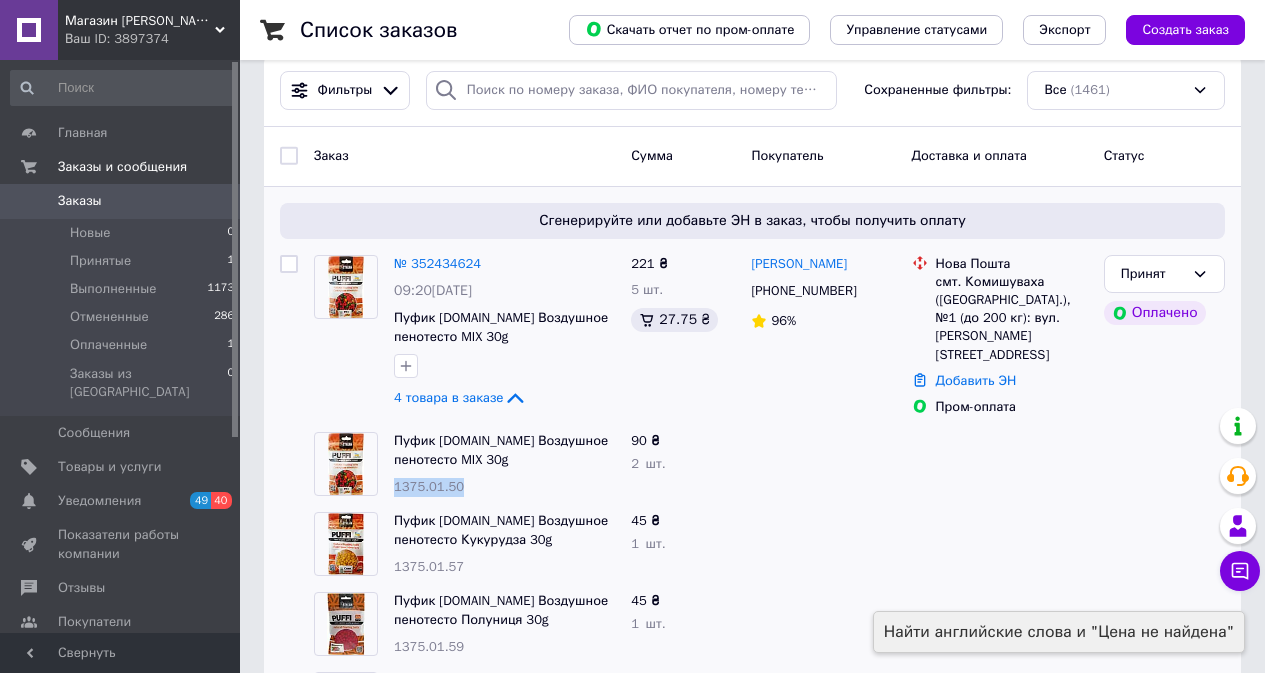 scroll, scrollTop: 0, scrollLeft: 0, axis: both 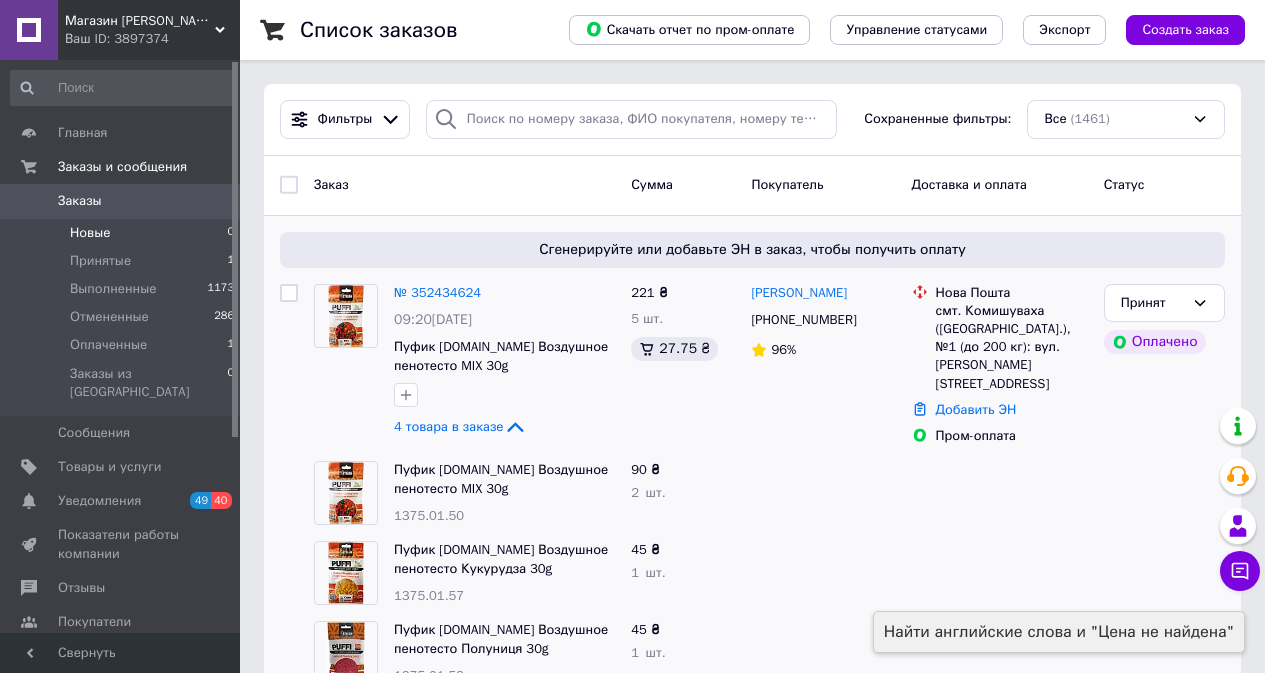 click on "Новые" at bounding box center [90, 233] 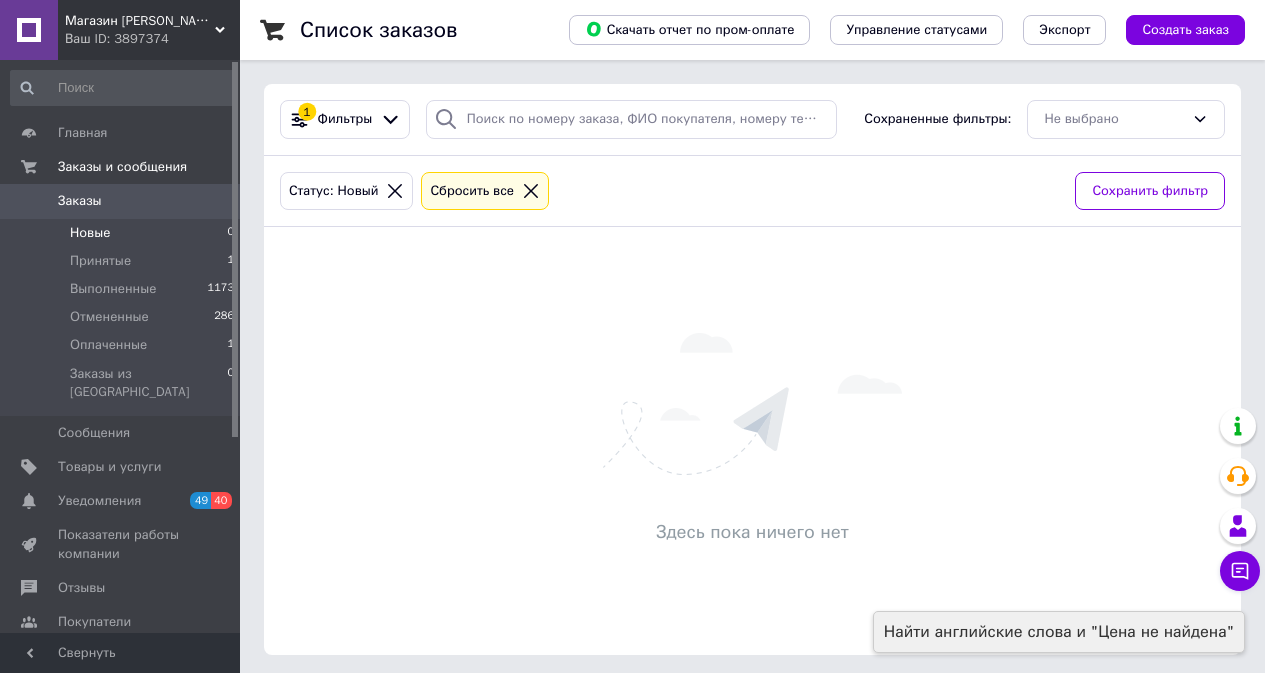 click on "Новые" at bounding box center [90, 233] 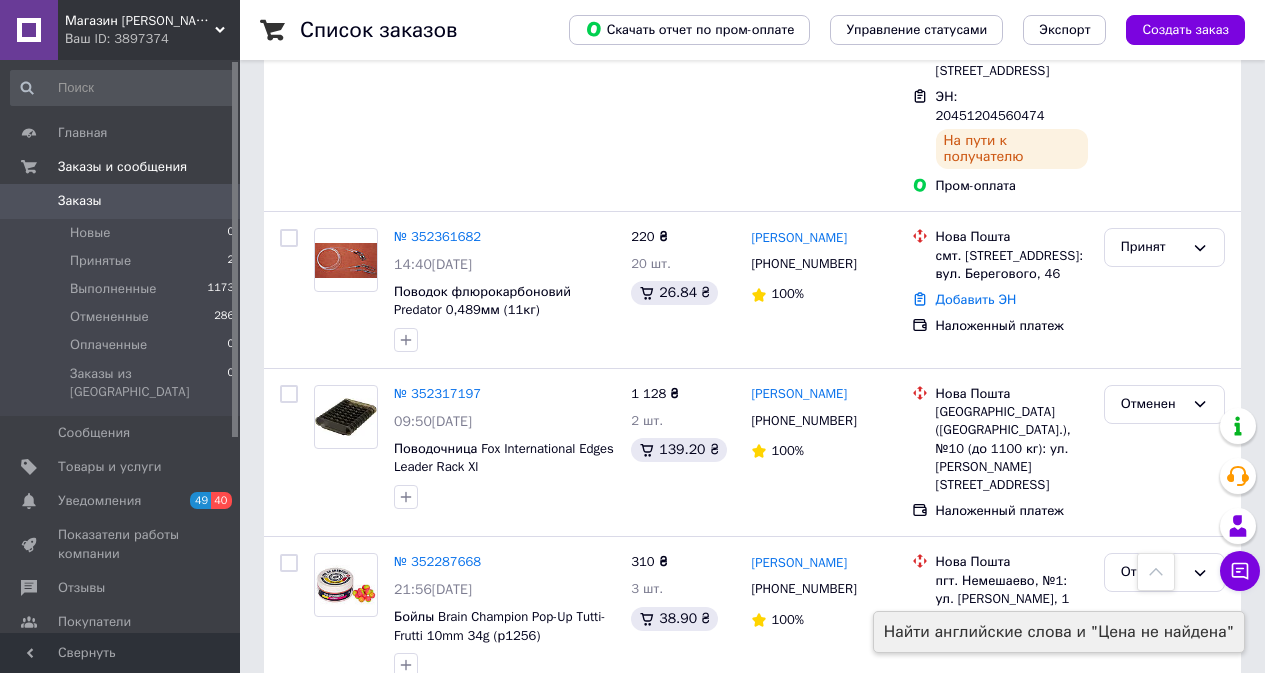 scroll, scrollTop: 600, scrollLeft: 0, axis: vertical 